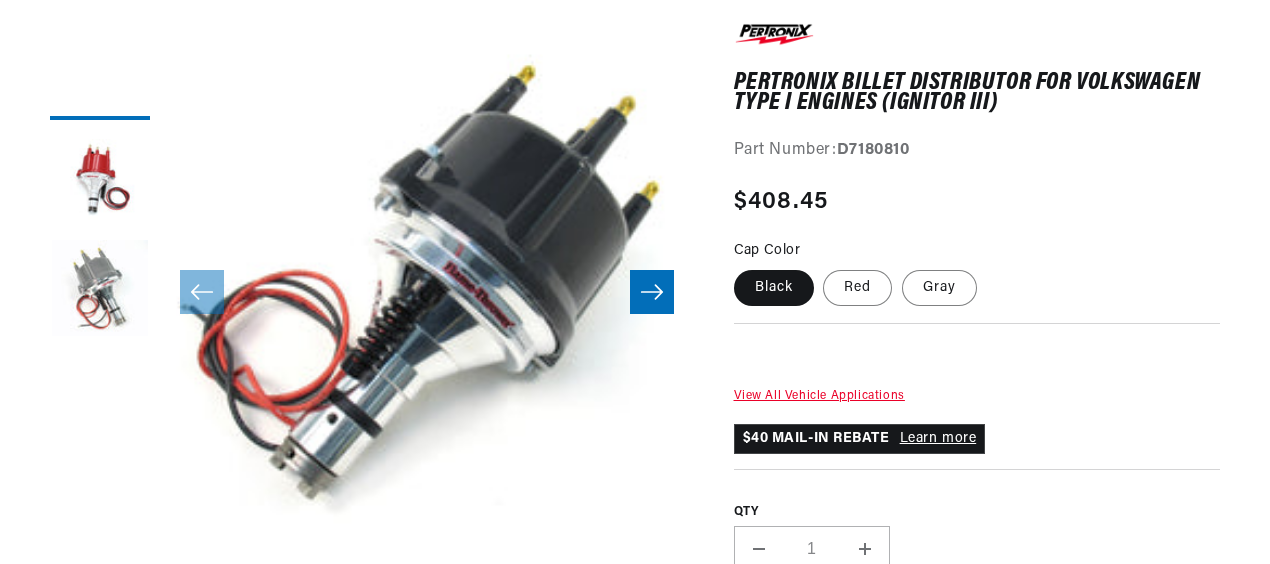 scroll, scrollTop: 282, scrollLeft: 0, axis: vertical 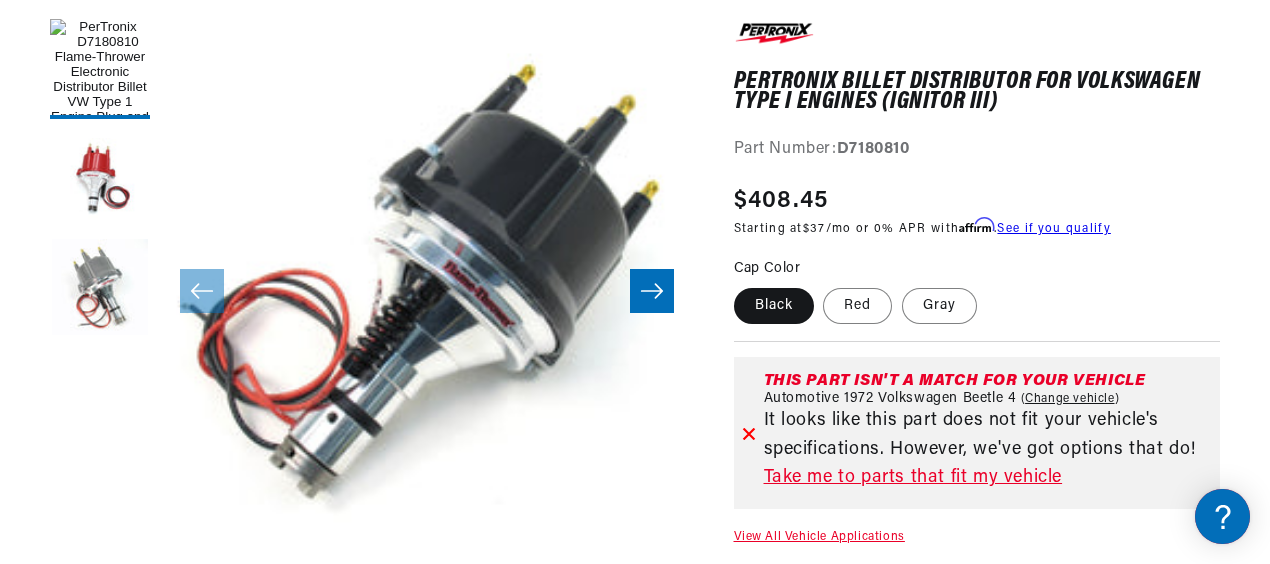 drag, startPoint x: 1268, startPoint y: 57, endPoint x: 1275, endPoint y: 88, distance: 31.780497 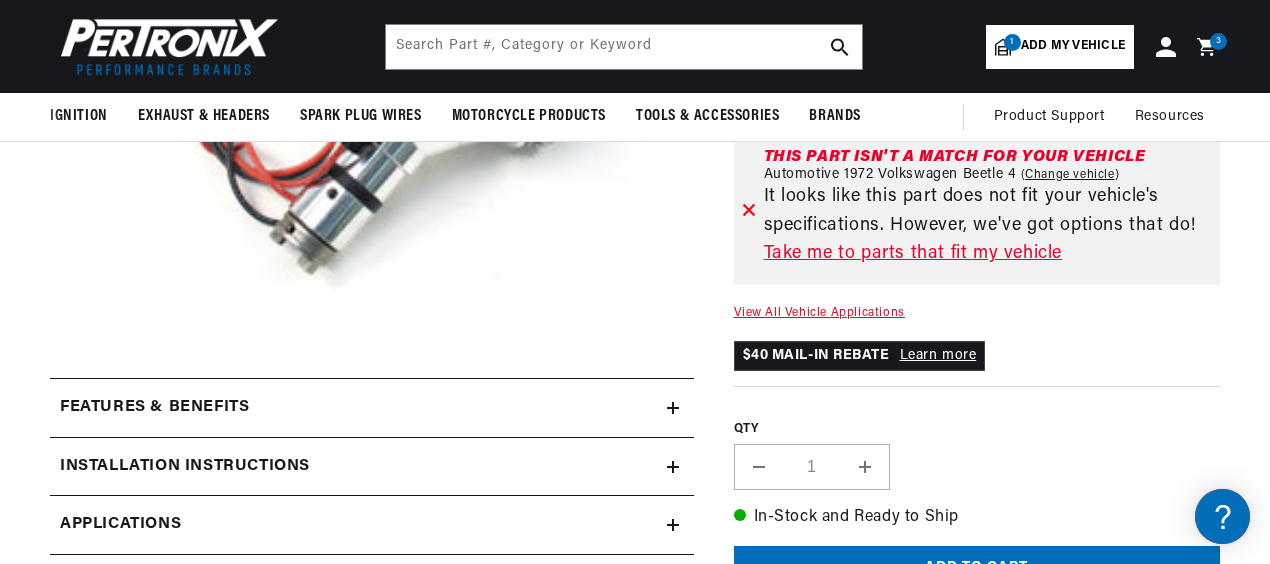 scroll, scrollTop: 0, scrollLeft: 0, axis: both 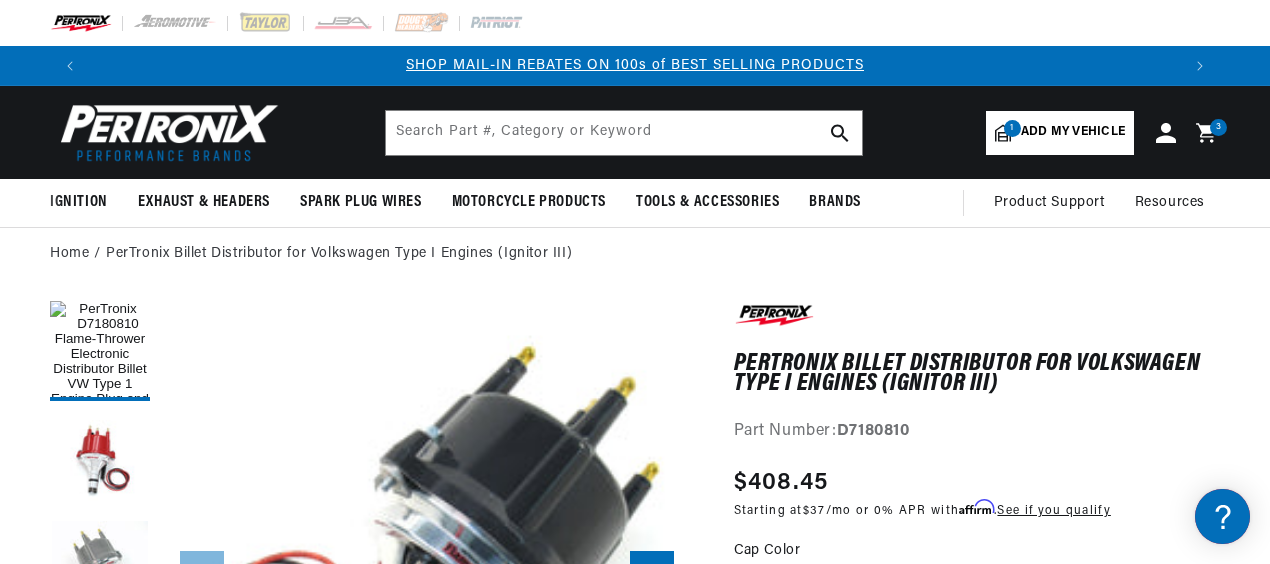 click on "3 3 items" at bounding box center [1218, 127] 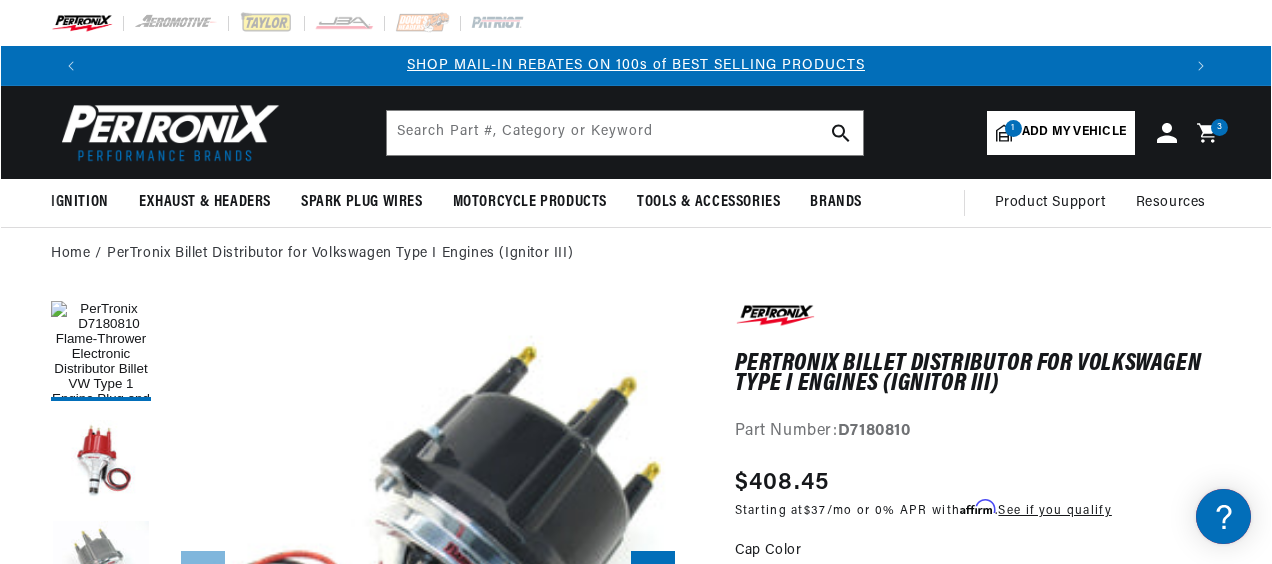 scroll, scrollTop: 0, scrollLeft: 1092, axis: horizontal 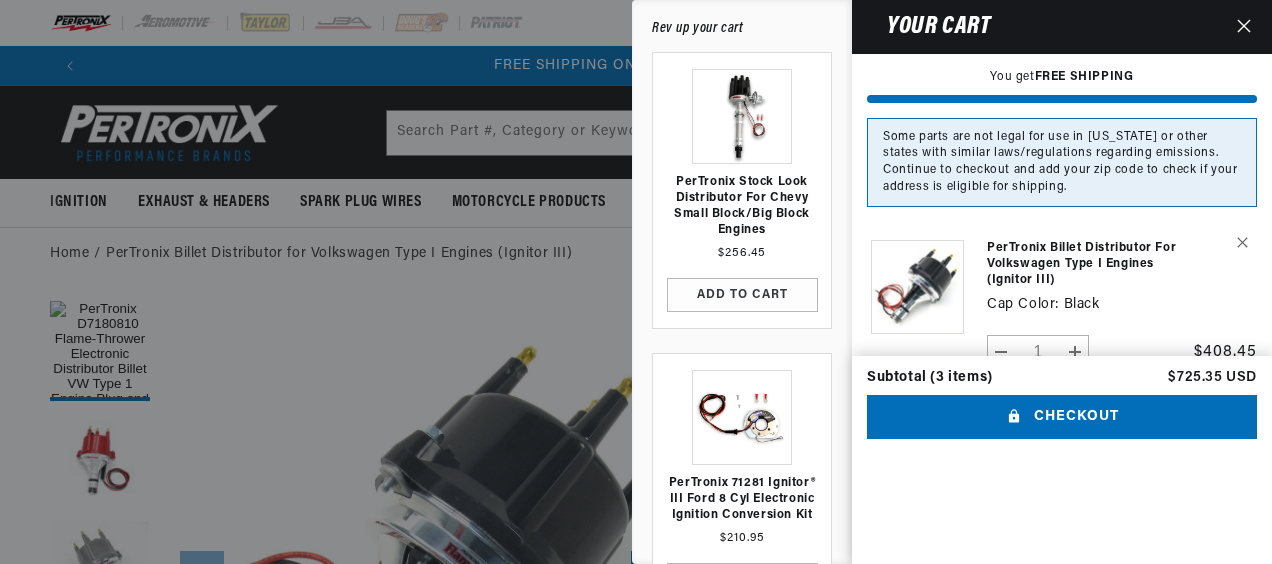 click on "Your cart" at bounding box center (928, 27) 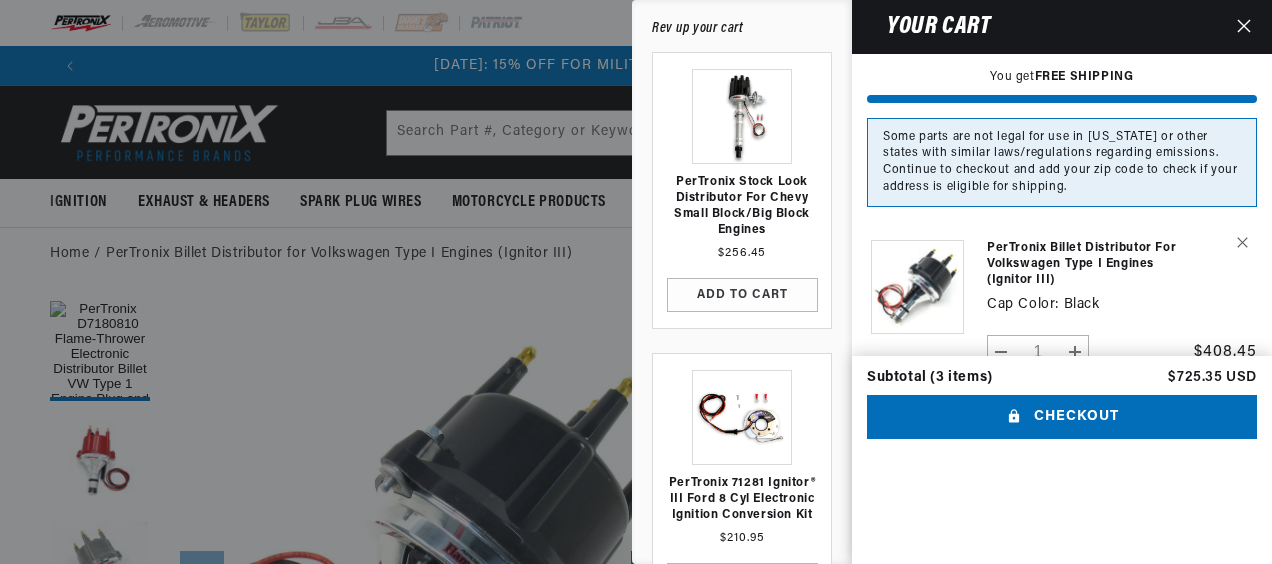 scroll, scrollTop: 0, scrollLeft: 0, axis: both 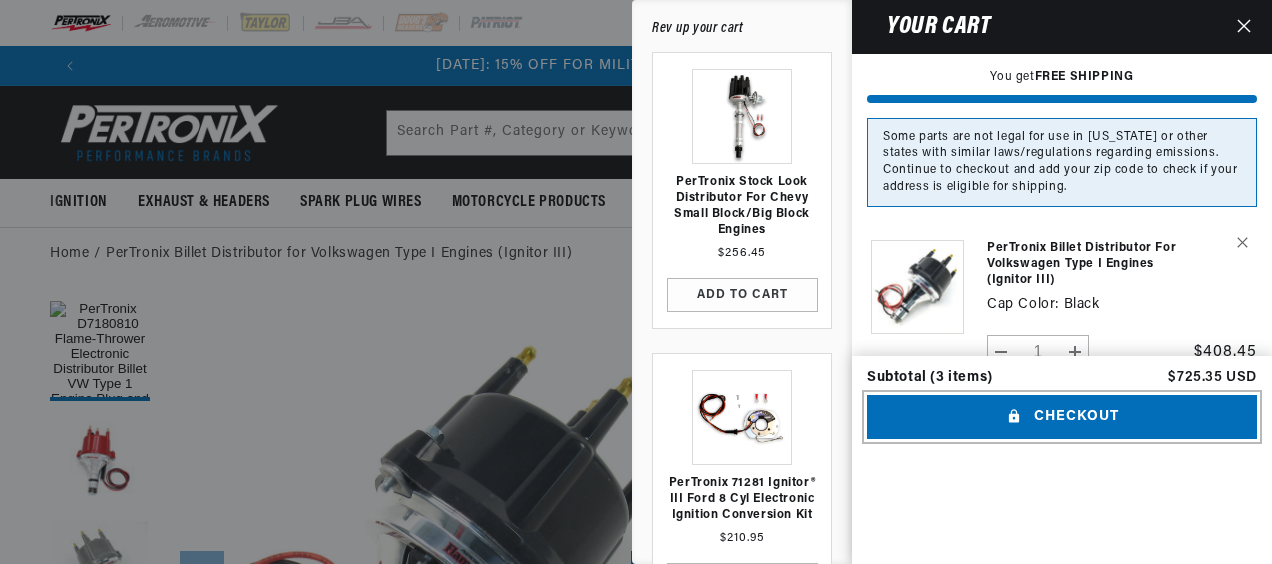 click on "Checkout" at bounding box center [1062, 417] 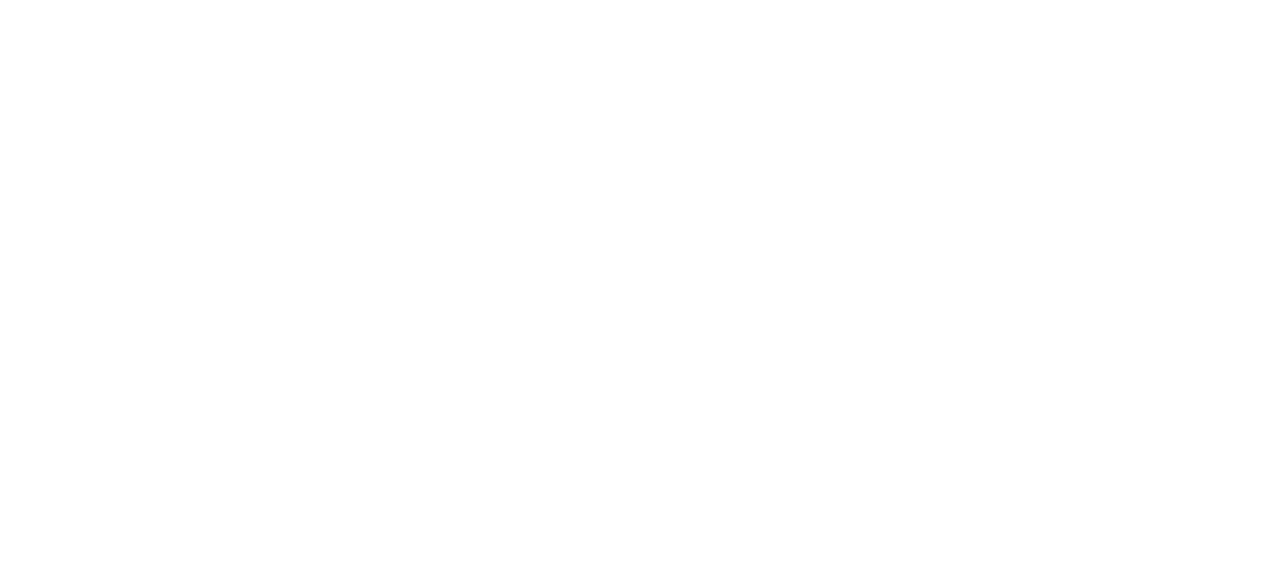 scroll, scrollTop: 0, scrollLeft: 0, axis: both 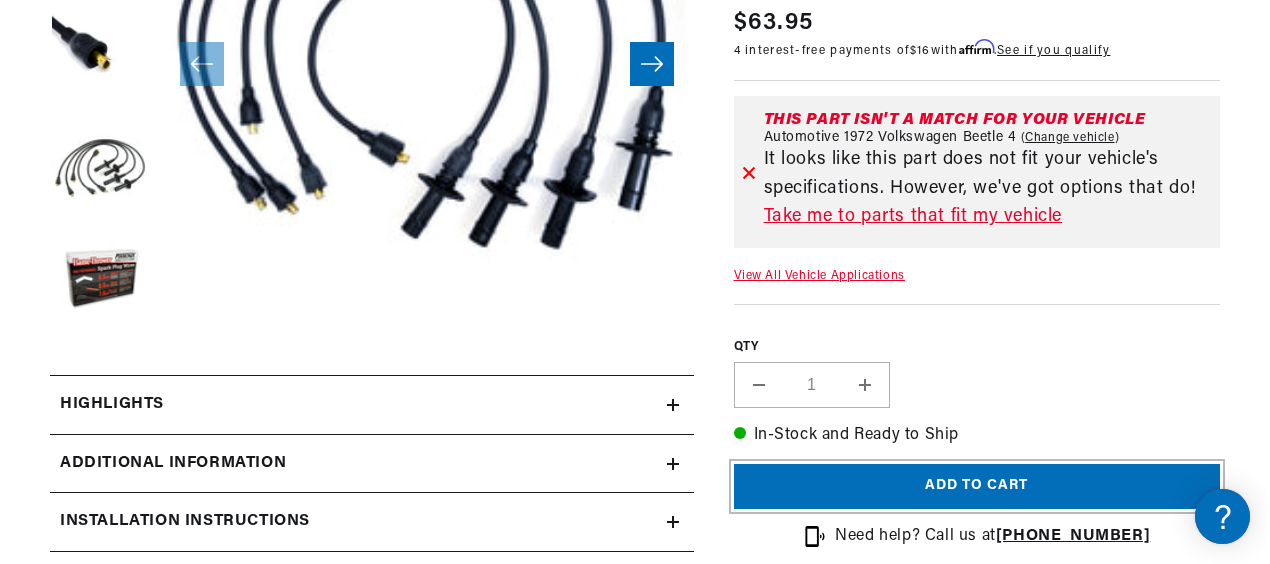 click on "Add to cart" at bounding box center (977, 486) 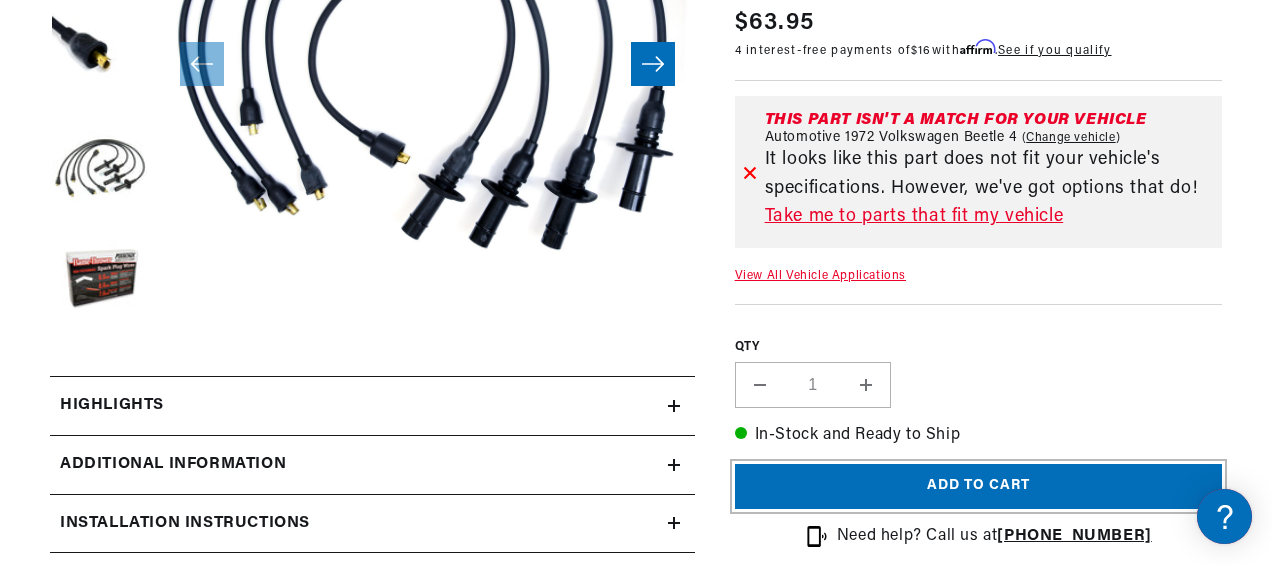 scroll, scrollTop: 0, scrollLeft: 1092, axis: horizontal 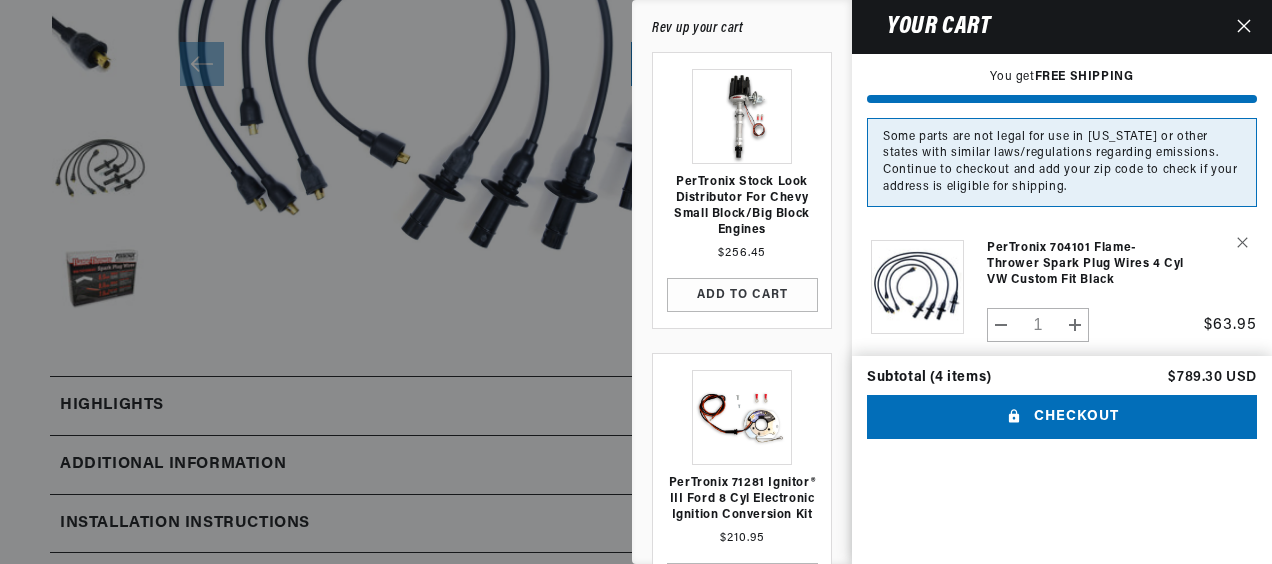 click 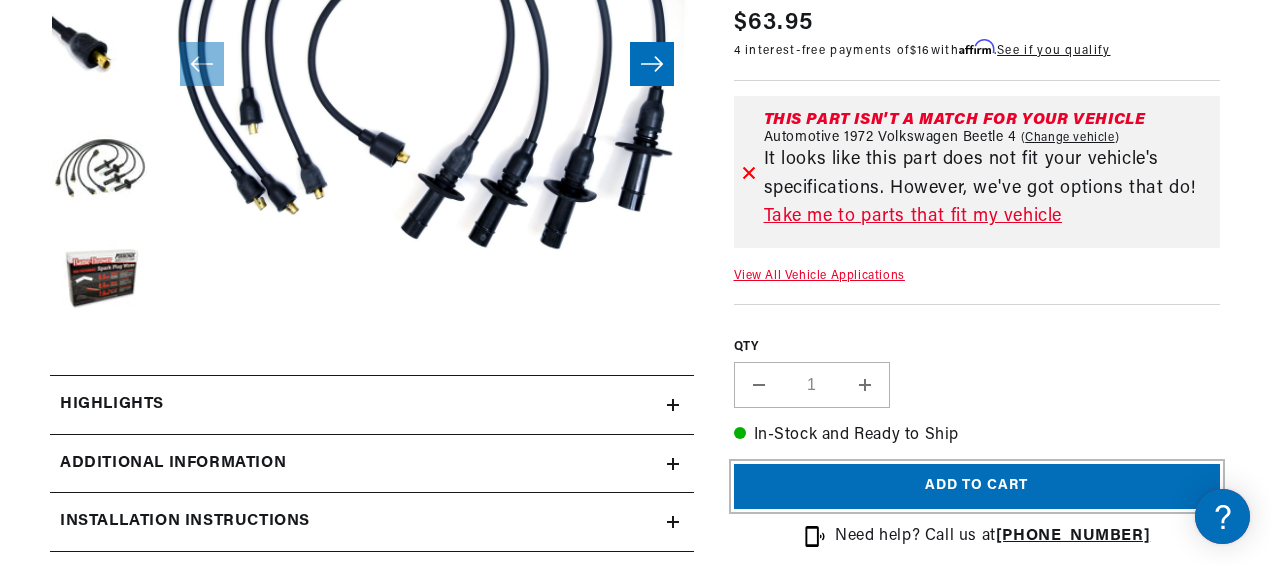 scroll, scrollTop: 0, scrollLeft: 1092, axis: horizontal 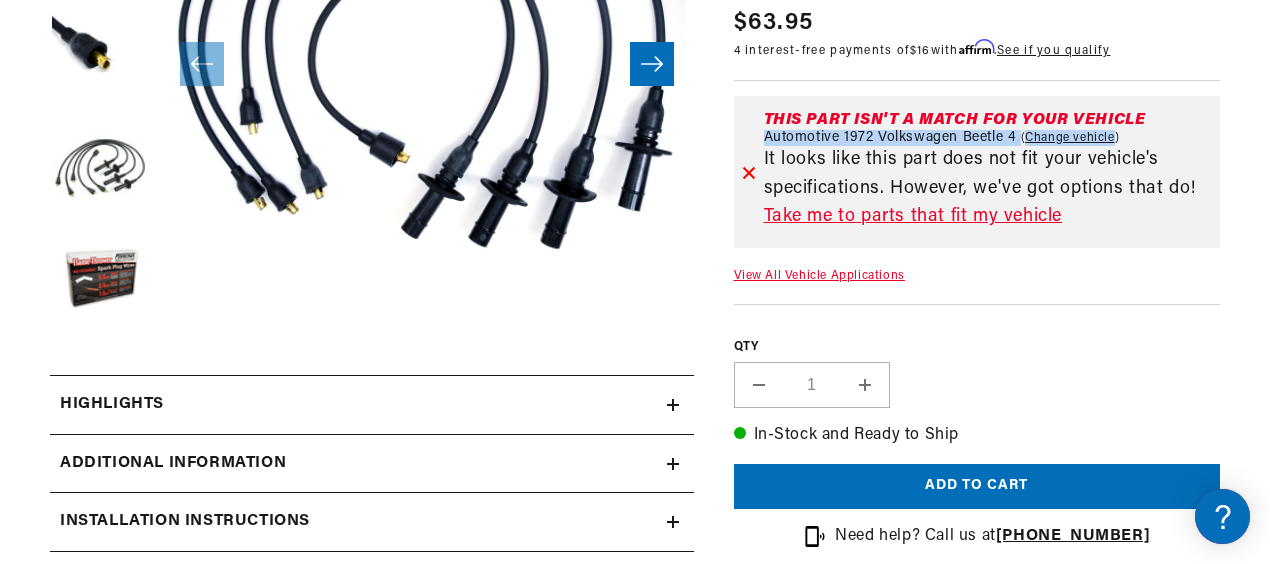 drag, startPoint x: 1269, startPoint y: 94, endPoint x: 1266, endPoint y: 63, distance: 31.144823 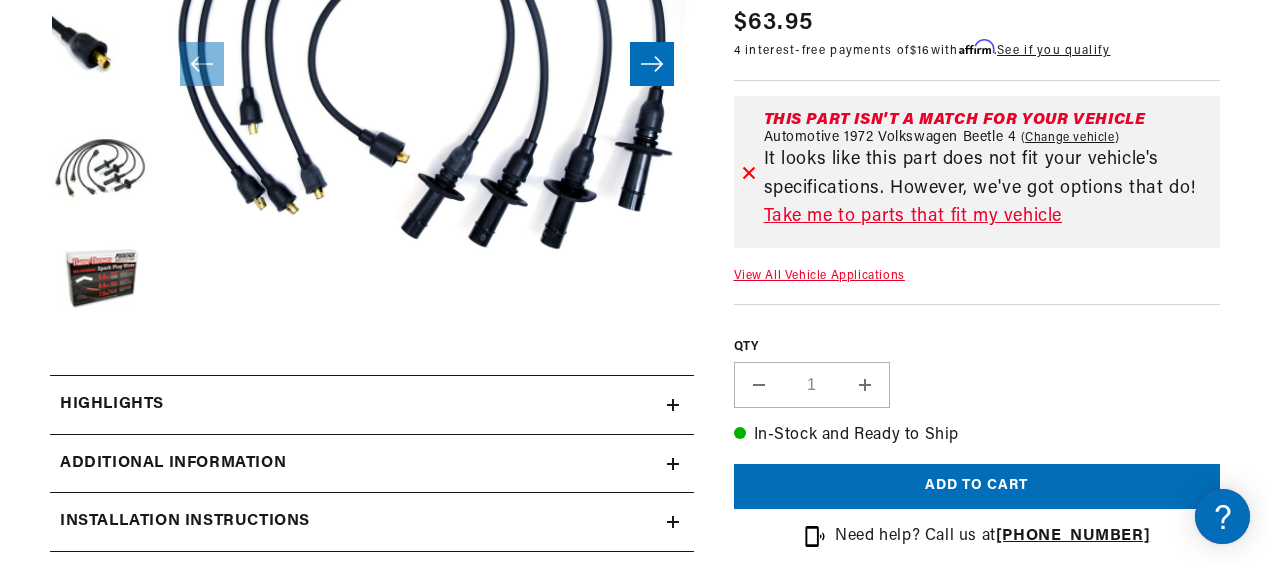 click on "PerTronix 704101 Flame-Thrower Spark Plug Wires 4 cyl VW Custom Fit Black
PerTronix 704101 Flame-Thrower Spark Plug Wires 4 cyl VW Custom Fit Black
Part Number:  704101
Skip to product information
Open media 1 in modal
Open media 2 in modal
Open media 3 in modal
Open media 4 in modal" at bounding box center [635, 461] 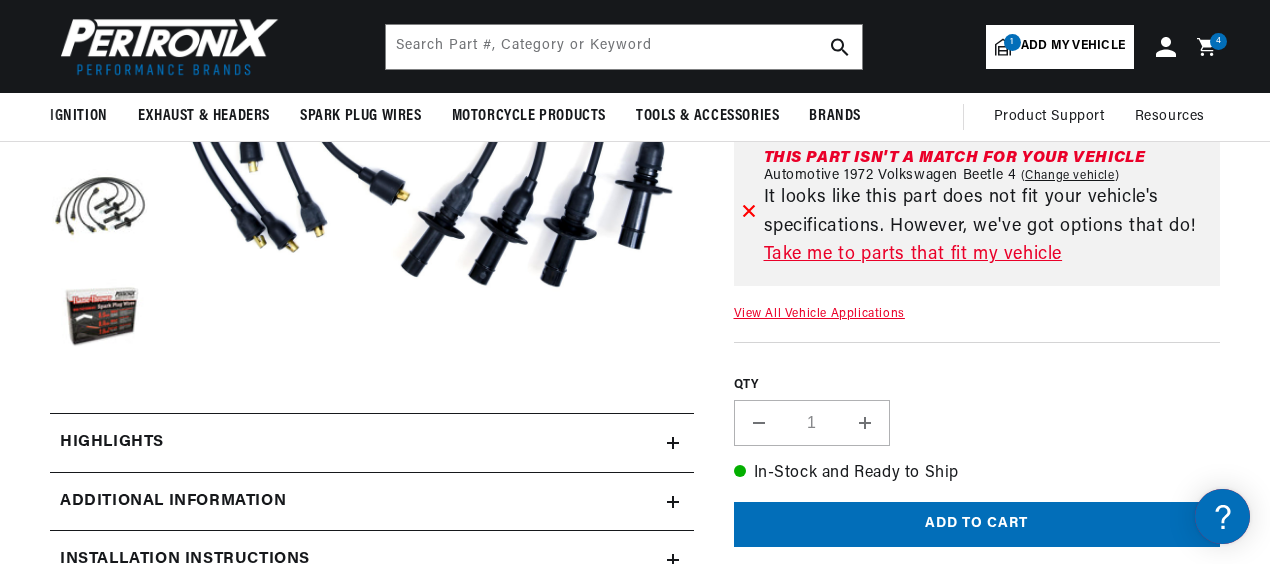 scroll, scrollTop: 469, scrollLeft: 0, axis: vertical 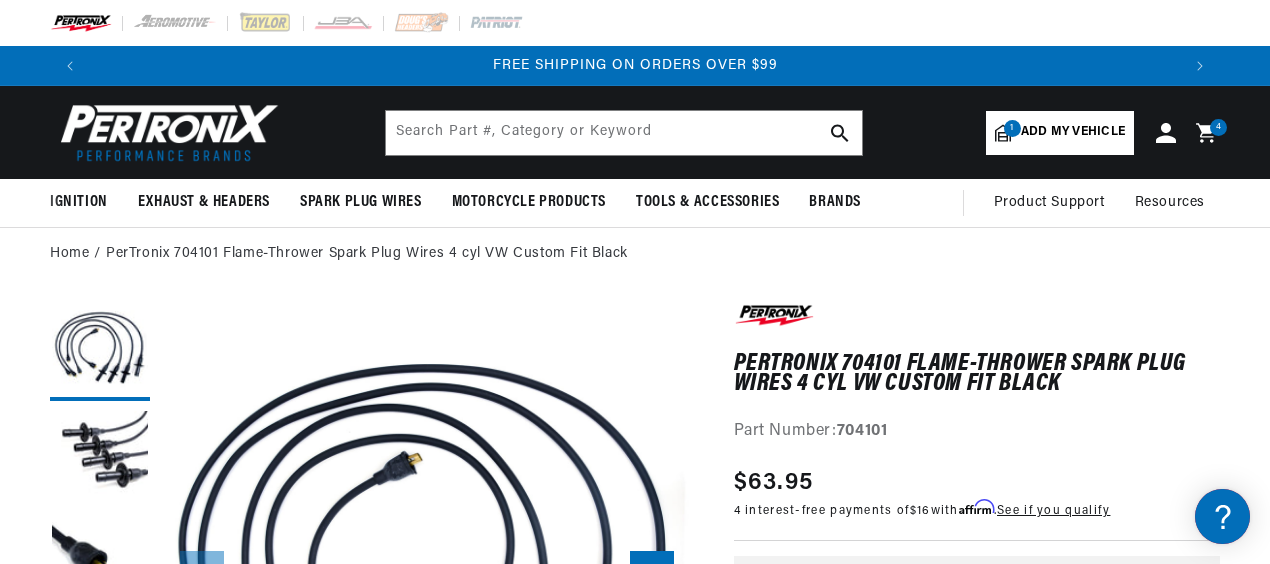 click on "4" at bounding box center [1219, 127] 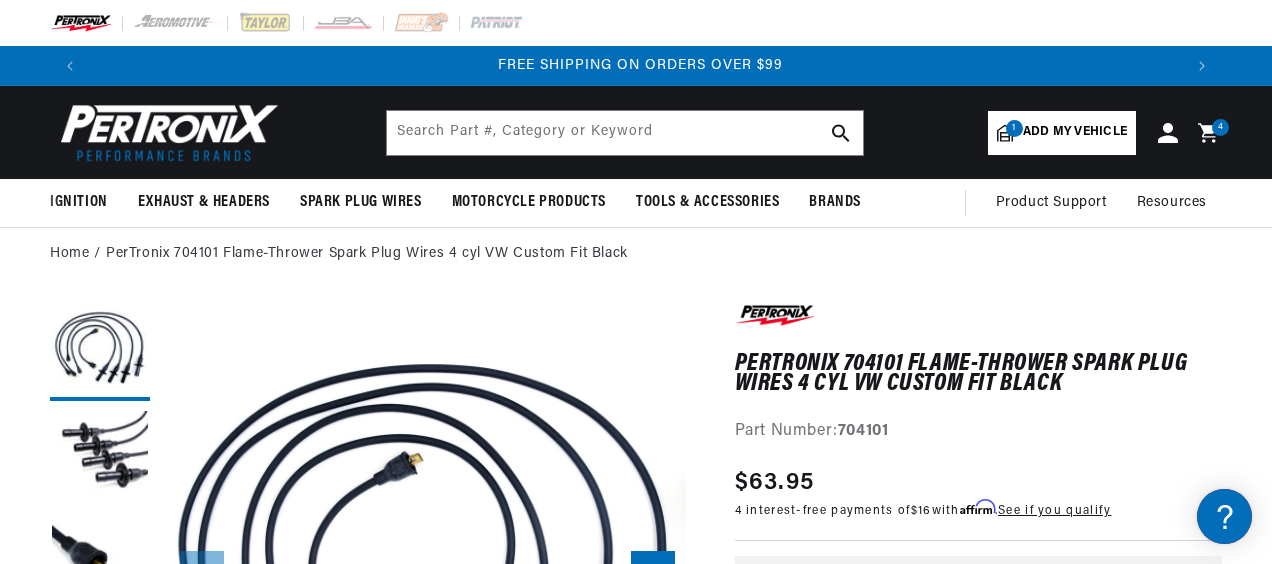 scroll, scrollTop: 0, scrollLeft: 2184, axis: horizontal 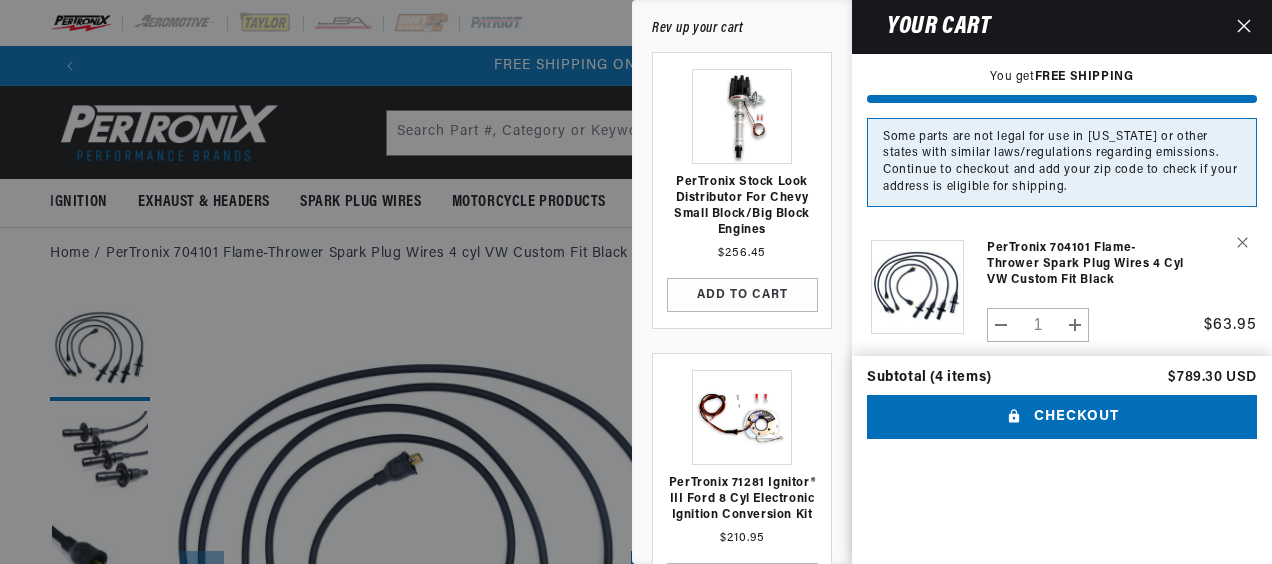 click at bounding box center (1231, 254) 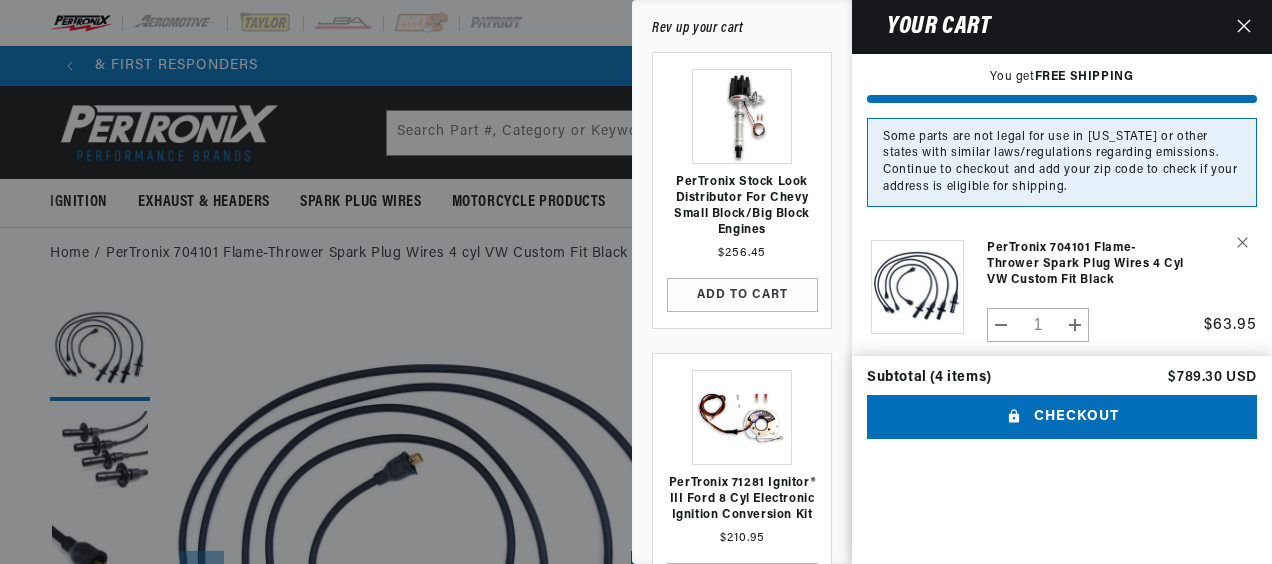 scroll, scrollTop: 0, scrollLeft: 9, axis: horizontal 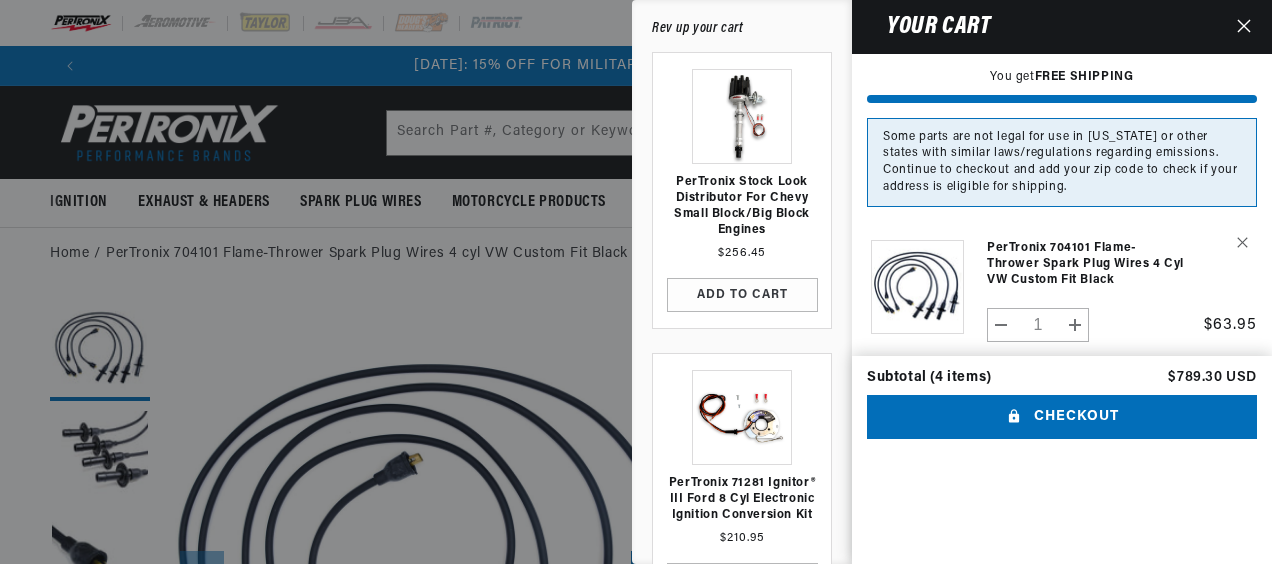 click on "Your cart
You get  FREE SHIPPING
Some parts are not legal for use in [US_STATE] or other states with similar laws/regulations regarding emissions. Continue to checkout and add your zip code to check if your address is eligible for shipping.
Product image
Product
Total
Quantity" at bounding box center [1062, 282] 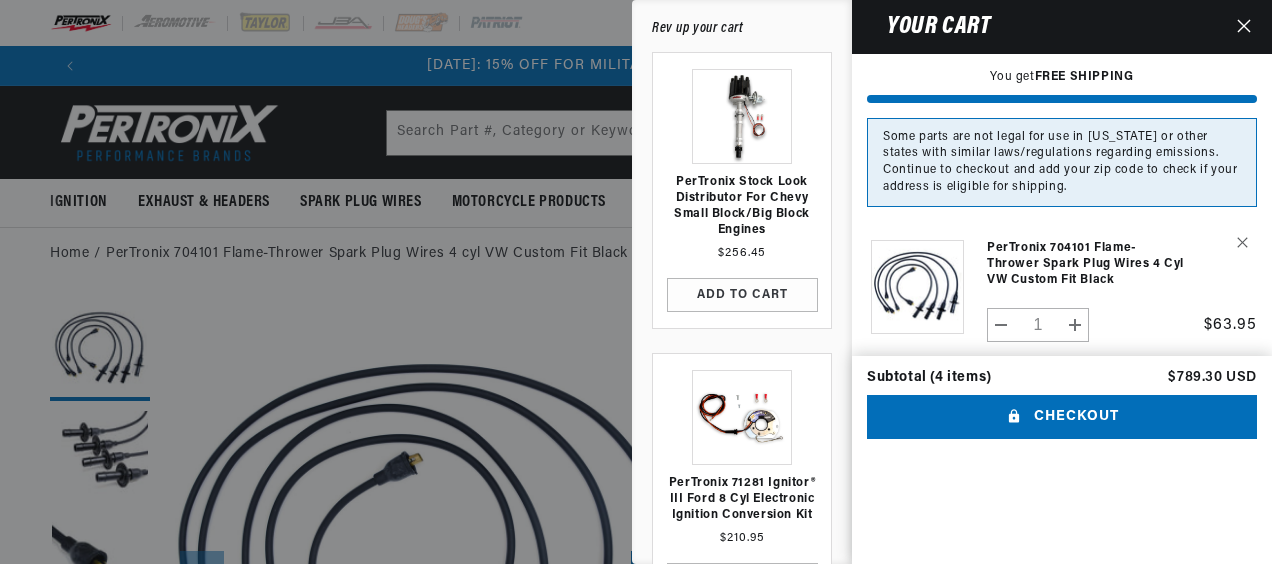 scroll, scrollTop: 0, scrollLeft: 0, axis: both 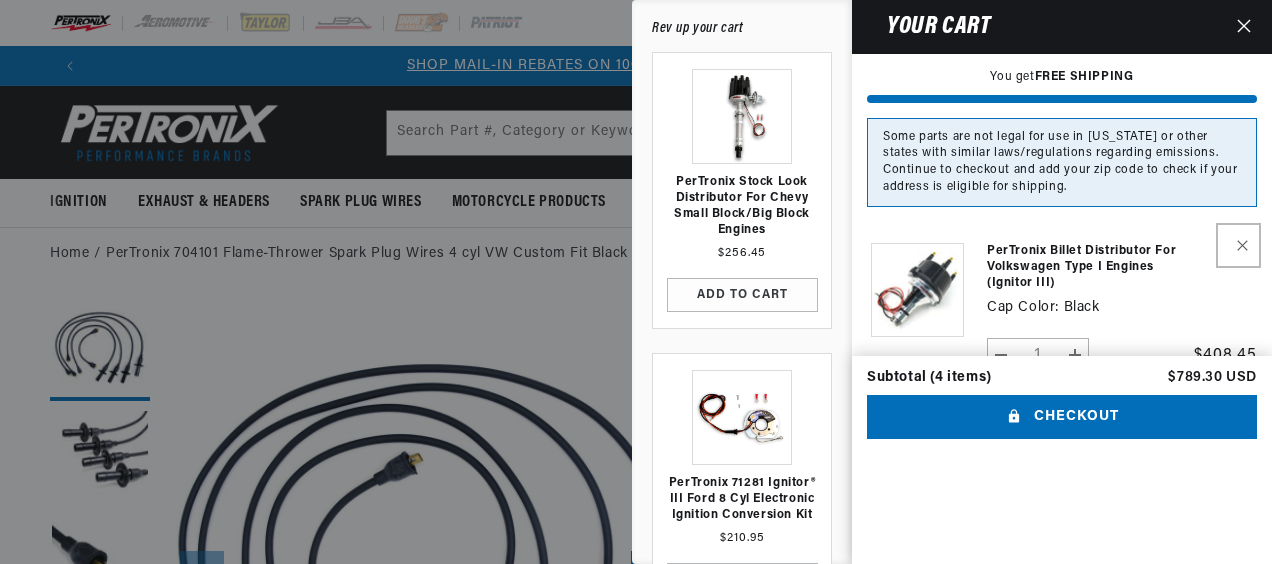 click 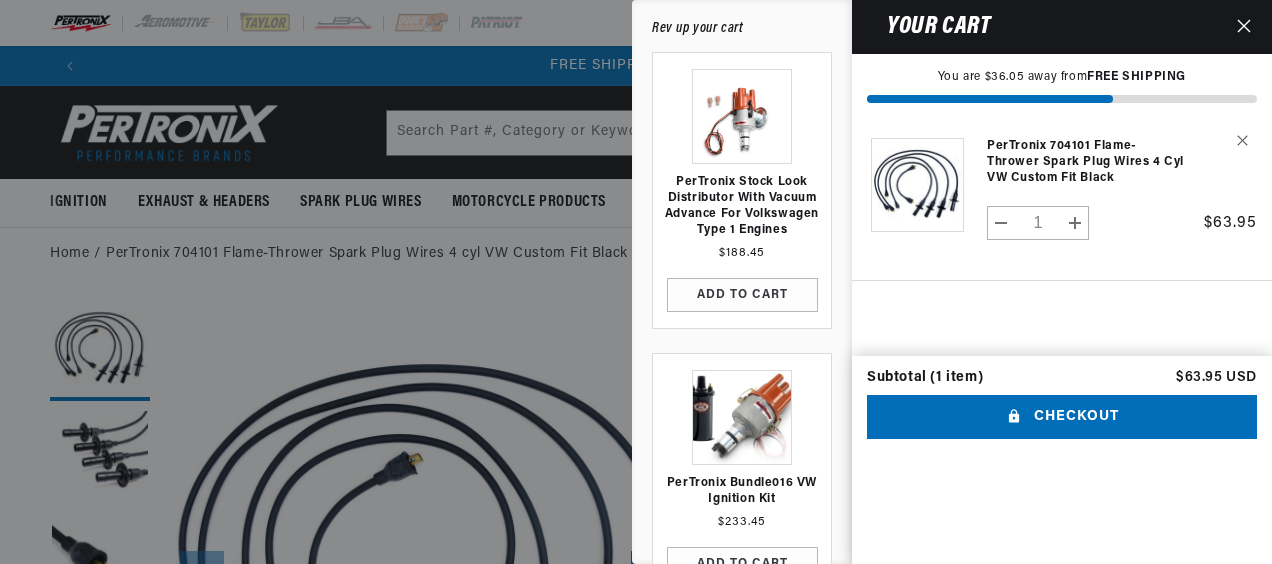 scroll, scrollTop: 0, scrollLeft: 2184, axis: horizontal 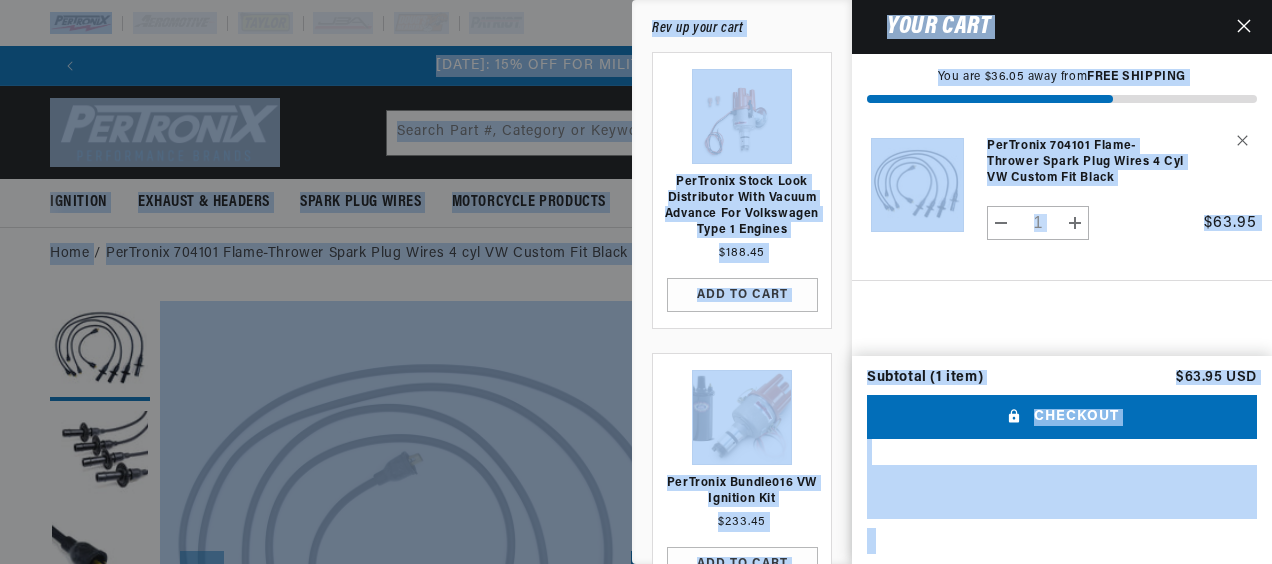 click on "Skip to content
Your cart
You are $36.05 away from  FREE SHIPPING
Product image
Product
Total
Quantity" at bounding box center (636, 282) 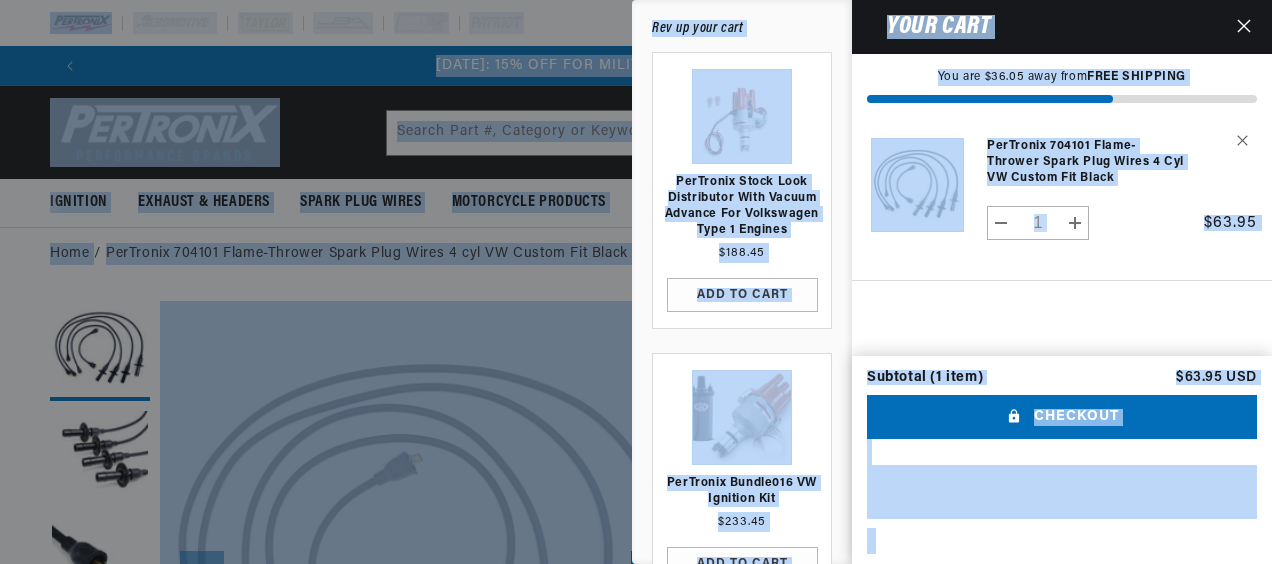 click 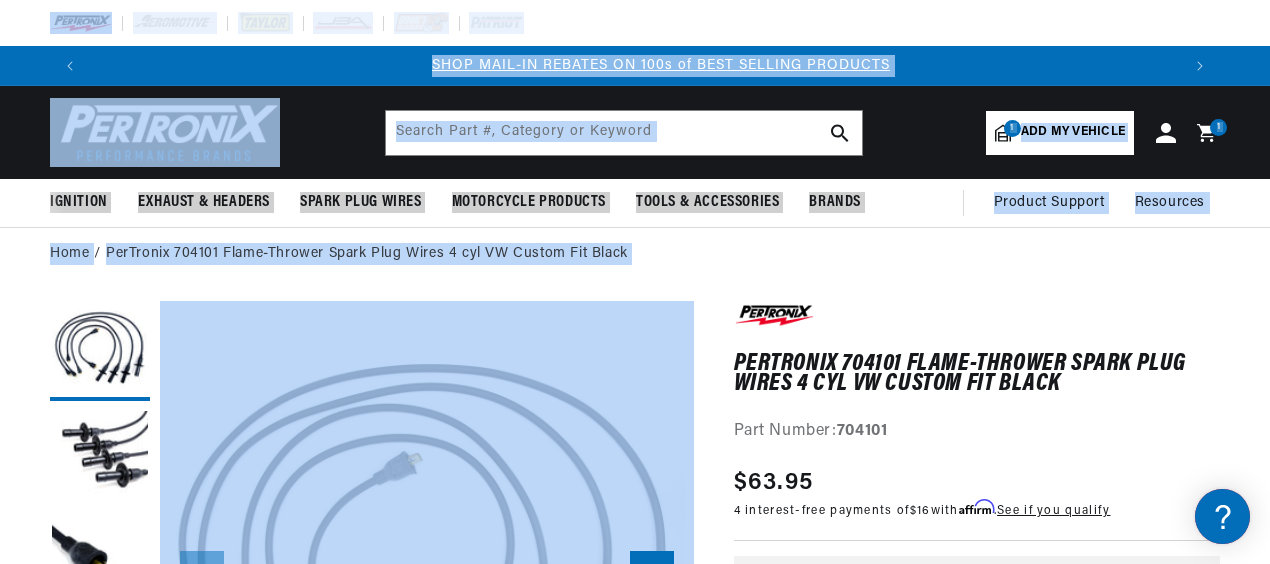scroll, scrollTop: 0, scrollLeft: 1090, axis: horizontal 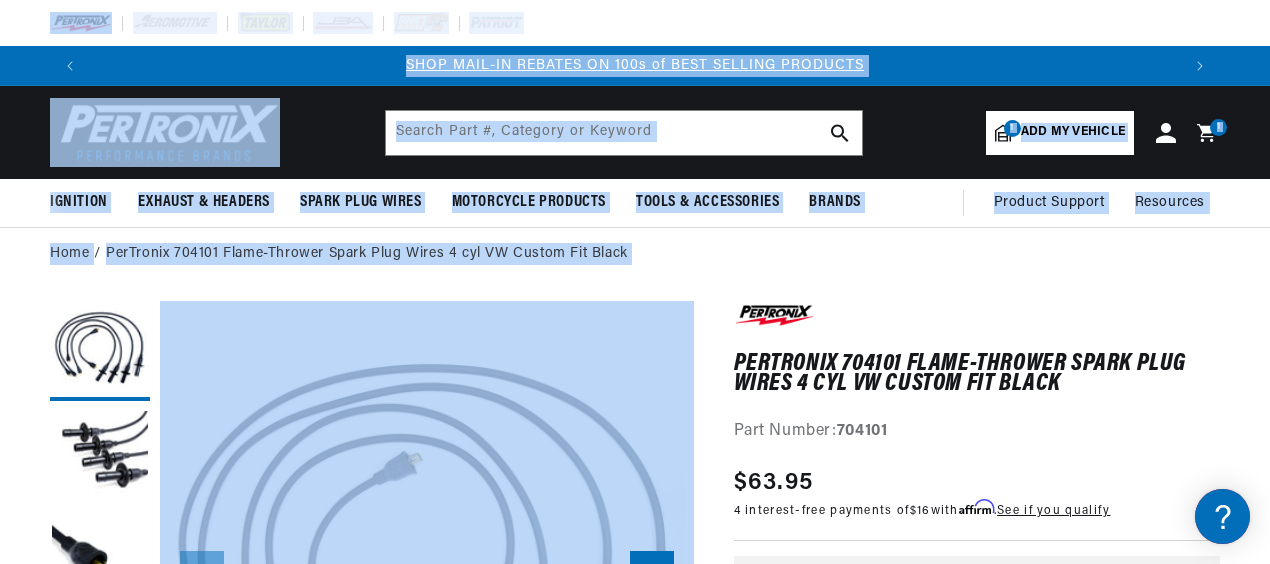 click on "Home
PerTronix 704101 Flame-Thrower Spark Plug Wires 4 cyl VW Custom Fit Black" at bounding box center (635, 254) 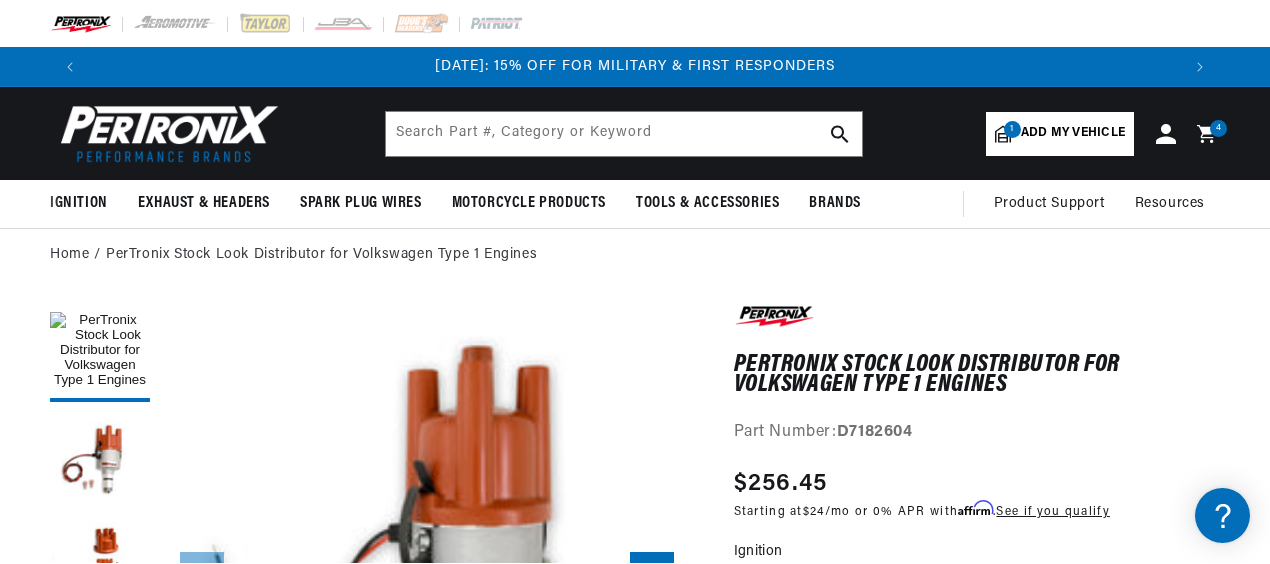 scroll, scrollTop: 0, scrollLeft: 0, axis: both 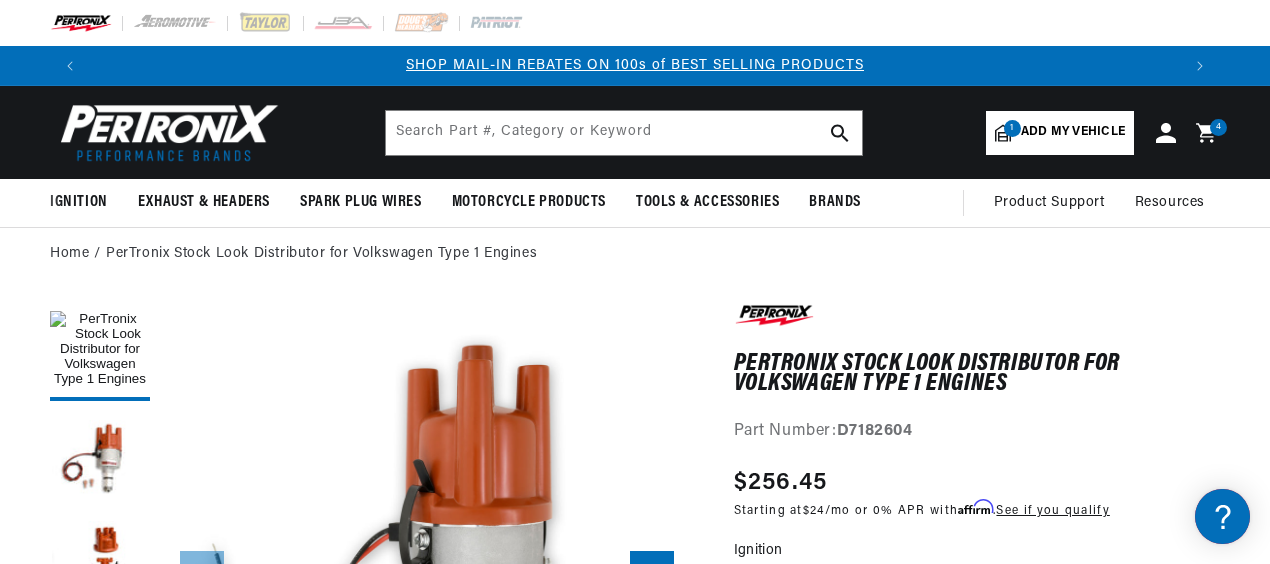 click on "4 4 items" at bounding box center [1218, 127] 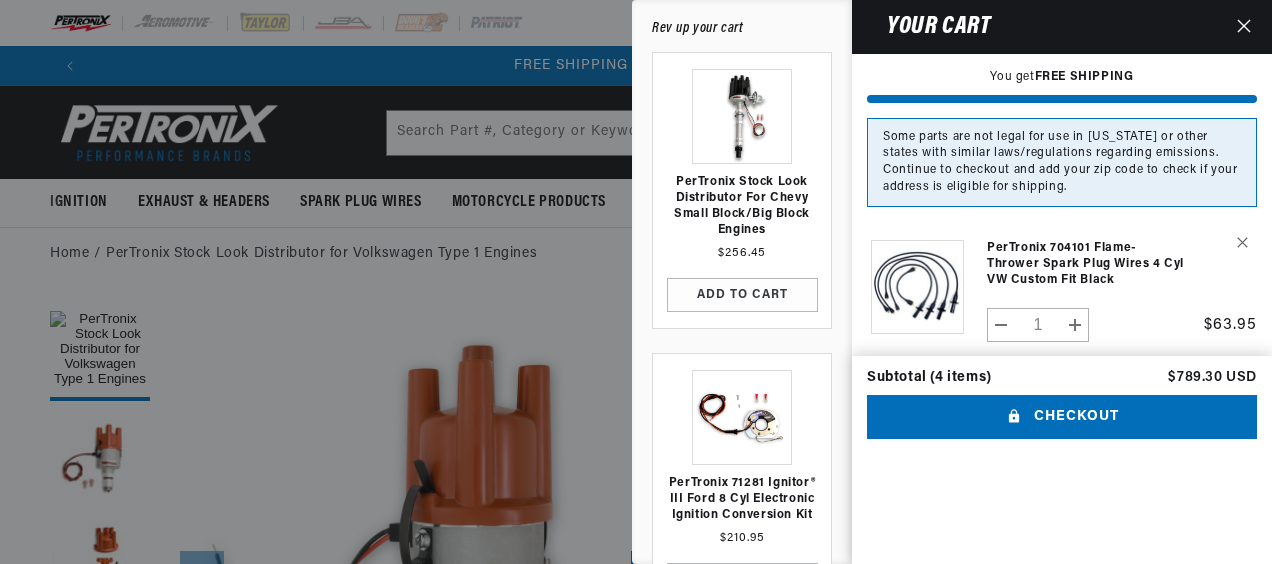 scroll, scrollTop: 0, scrollLeft: 2180, axis: horizontal 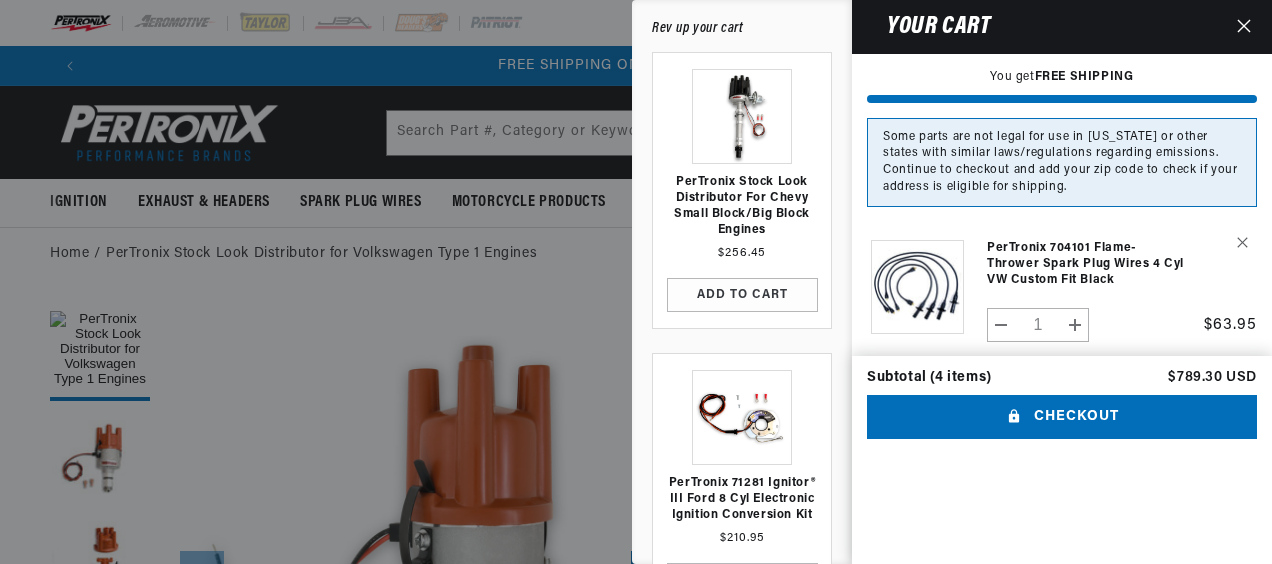 click on "PerTronix 704101 Flame-Thrower Spark Plug Wires 4 cyl VW Custom Fit Black" at bounding box center (1086, 254) 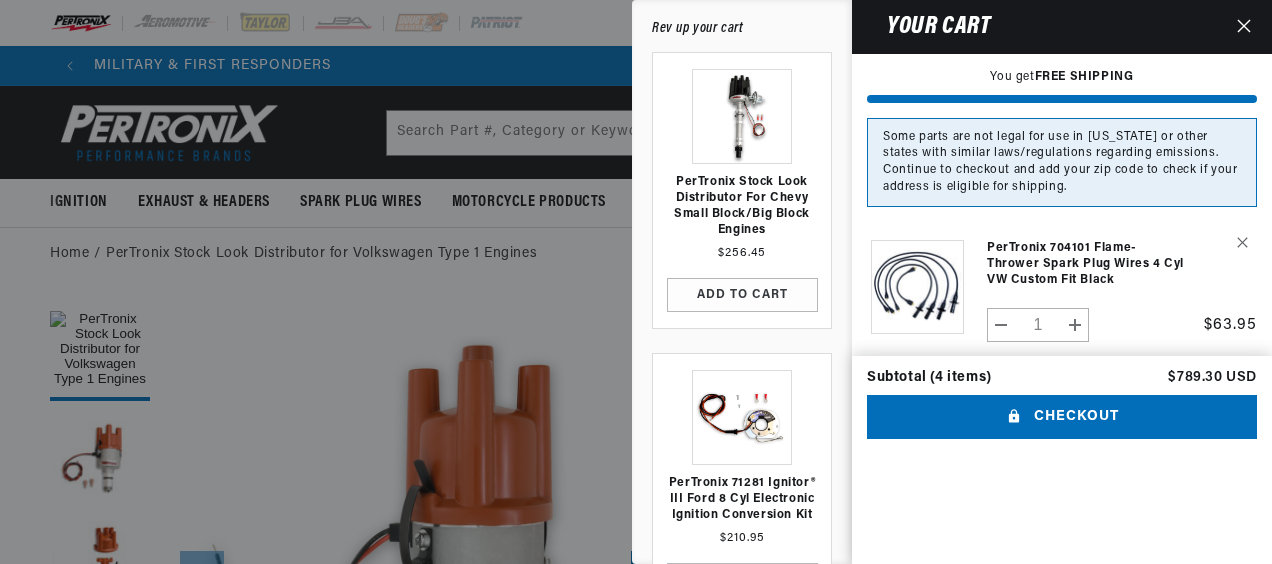 scroll, scrollTop: 0, scrollLeft: 0, axis: both 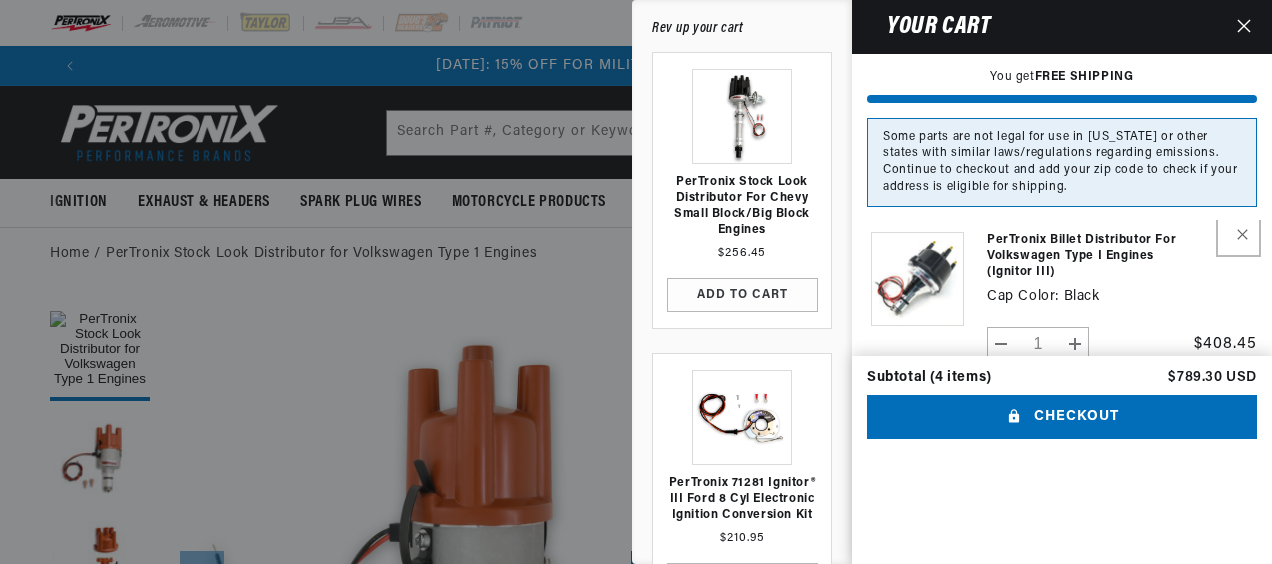 click 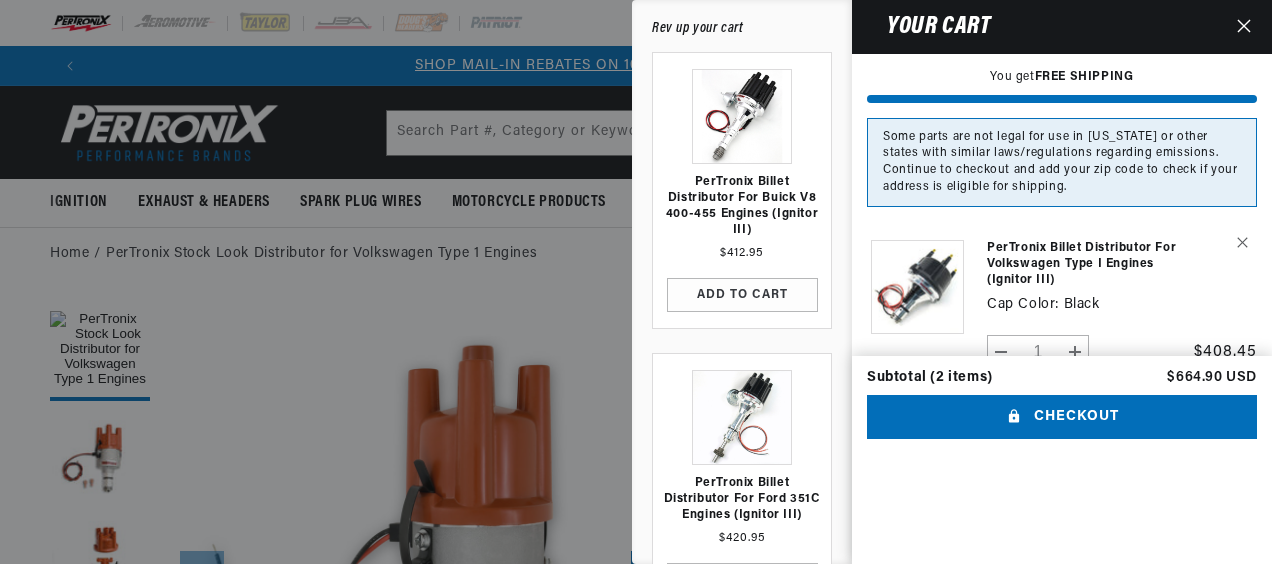 scroll, scrollTop: 0, scrollLeft: 1092, axis: horizontal 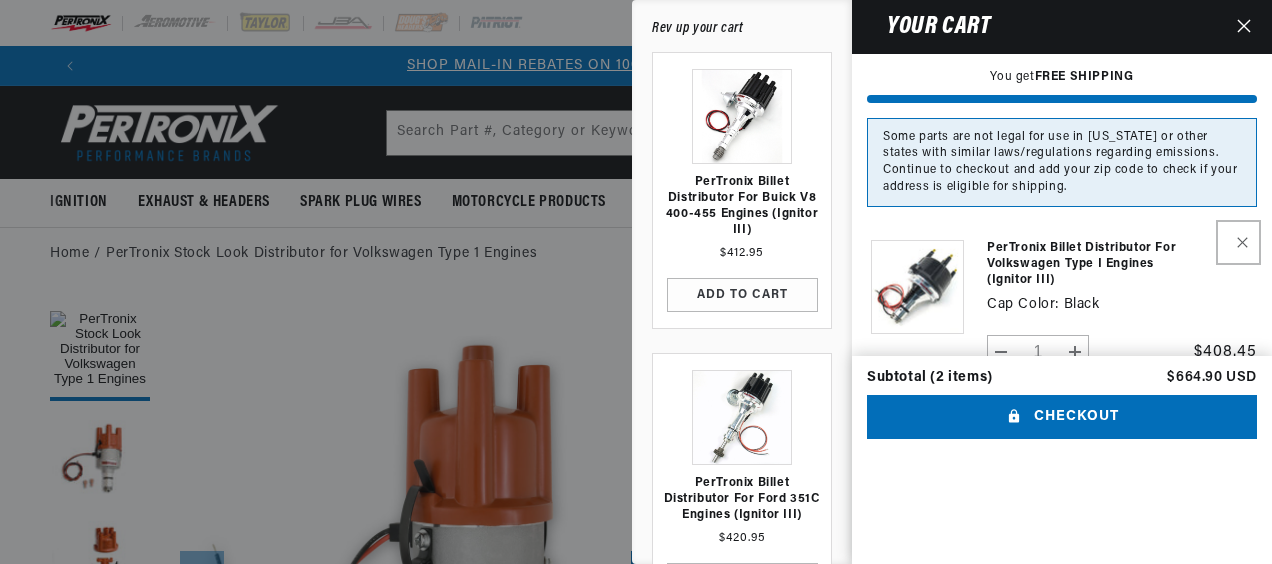 click 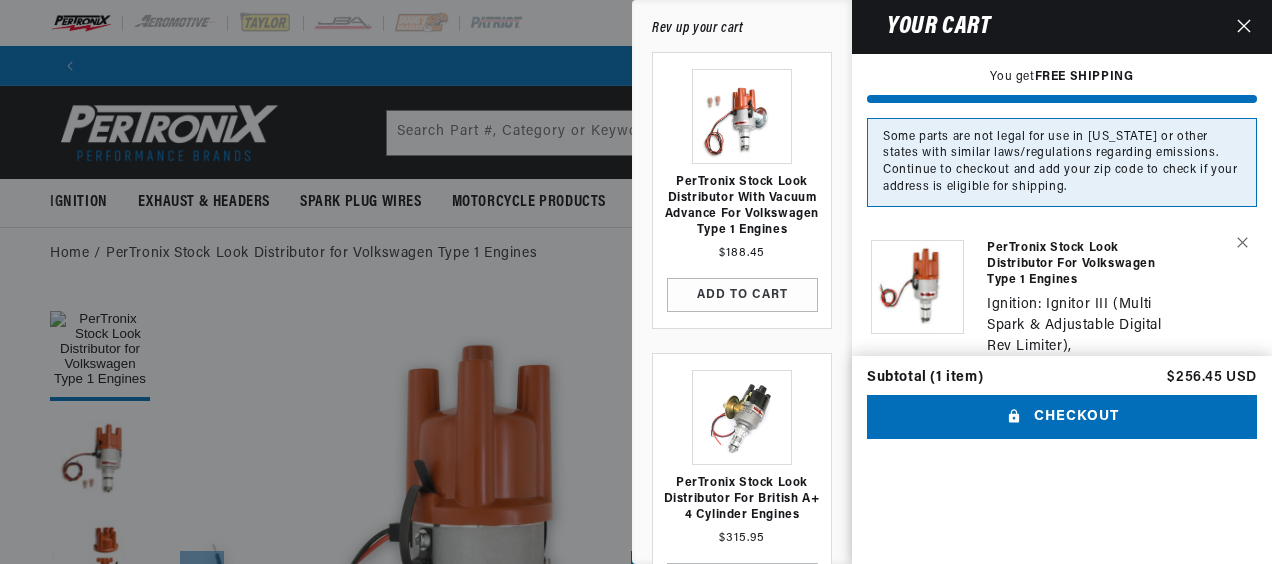 scroll, scrollTop: 0, scrollLeft: 2184, axis: horizontal 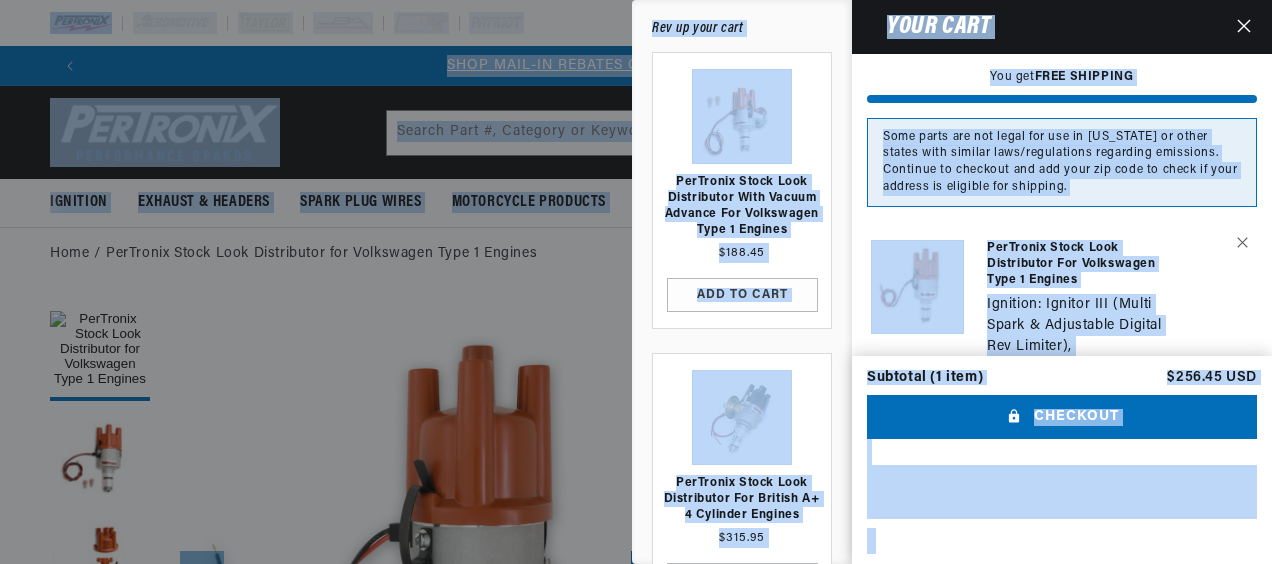 click on "Skip to content
Your cart
You get  FREE SHIPPING
Some parts are not legal for use in [US_STATE] or other states with similar laws/regulations regarding emissions. Continue to checkout and add your zip code to check if your address is eligible for shipping.
Product image
Product
Total
Quantity" at bounding box center [636, 282] 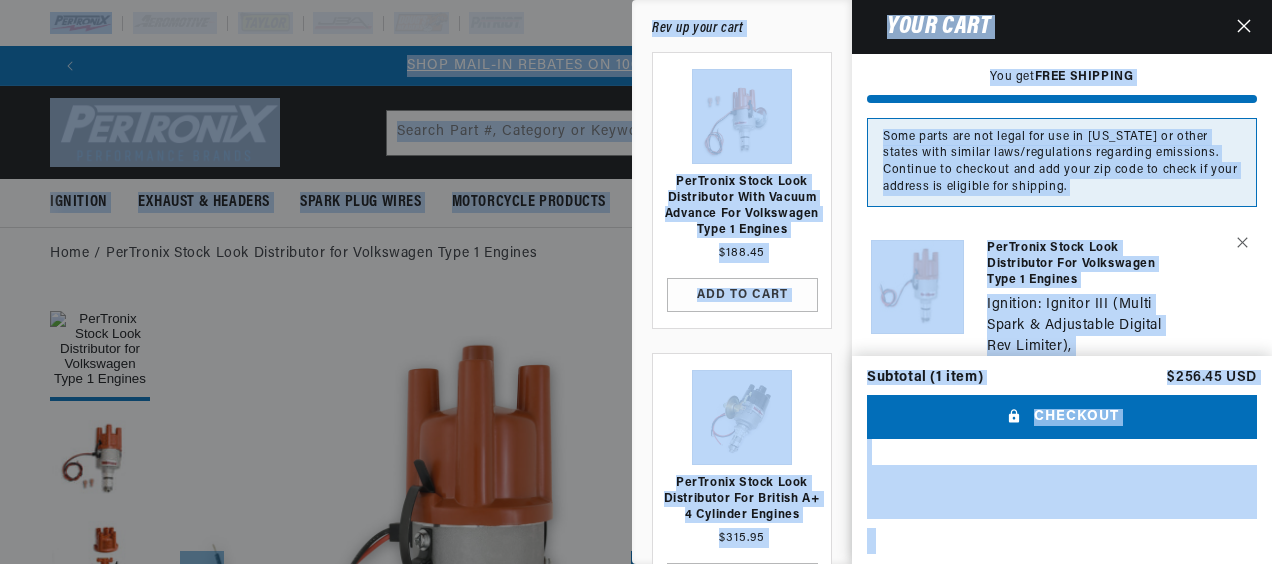 click at bounding box center (1244, 27) 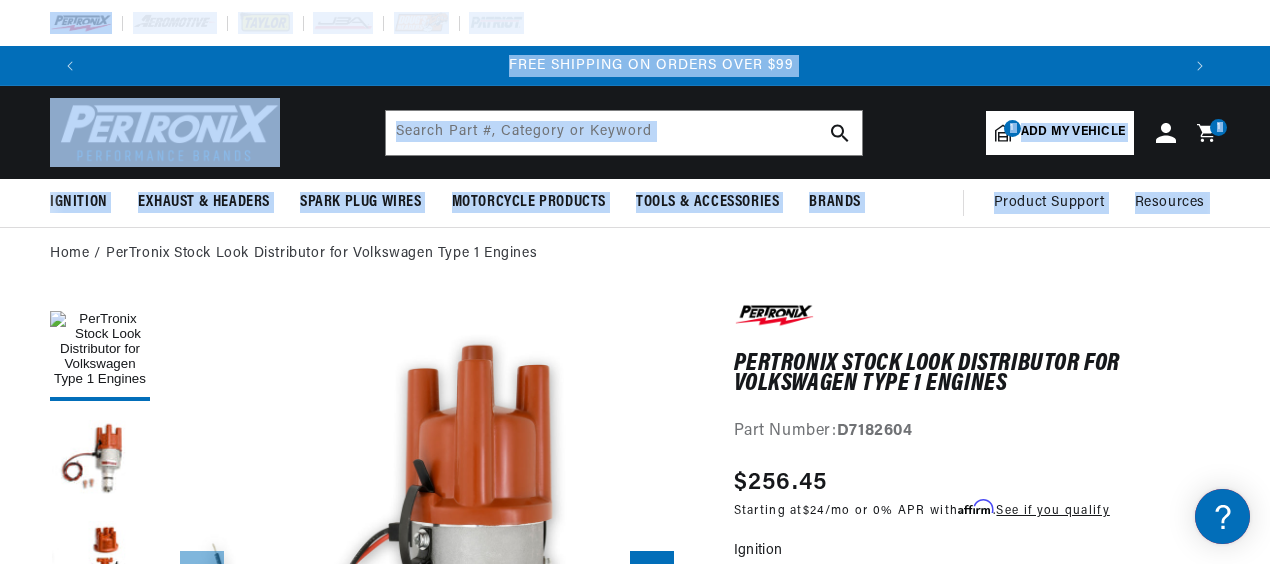 scroll, scrollTop: 0, scrollLeft: 2180, axis: horizontal 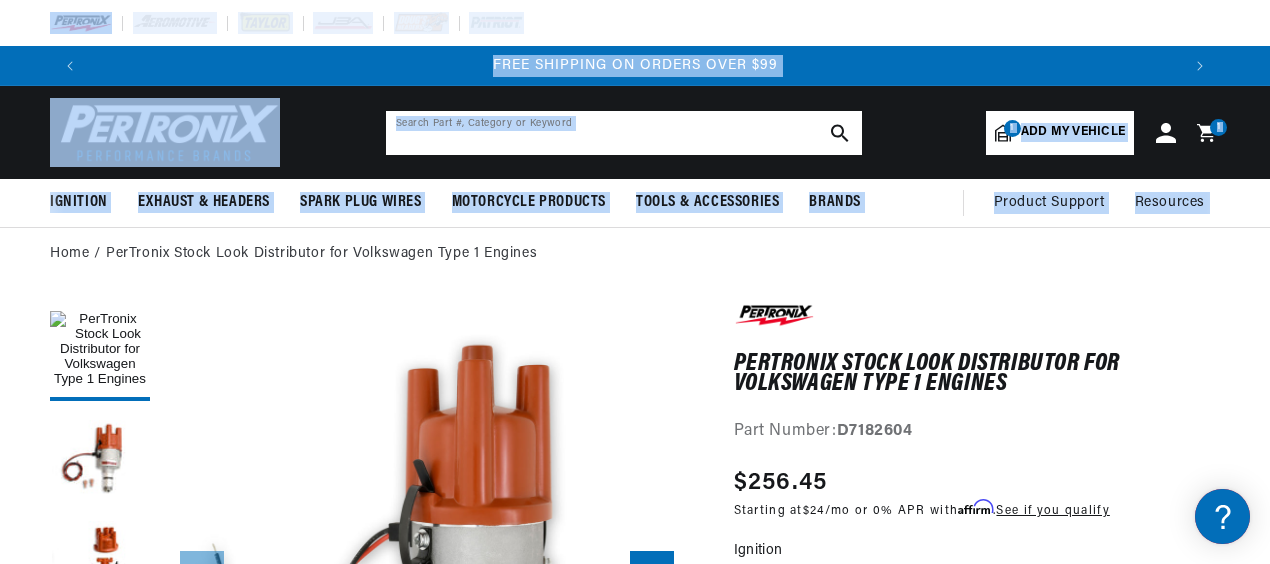 click at bounding box center (624, 133) 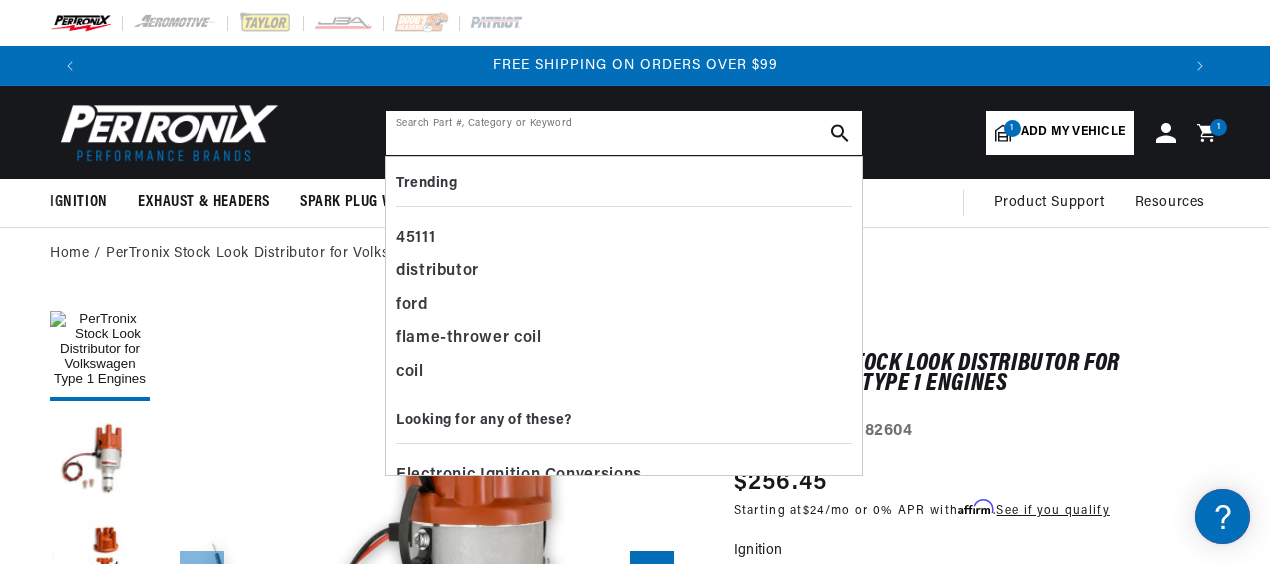 paste on "704101" 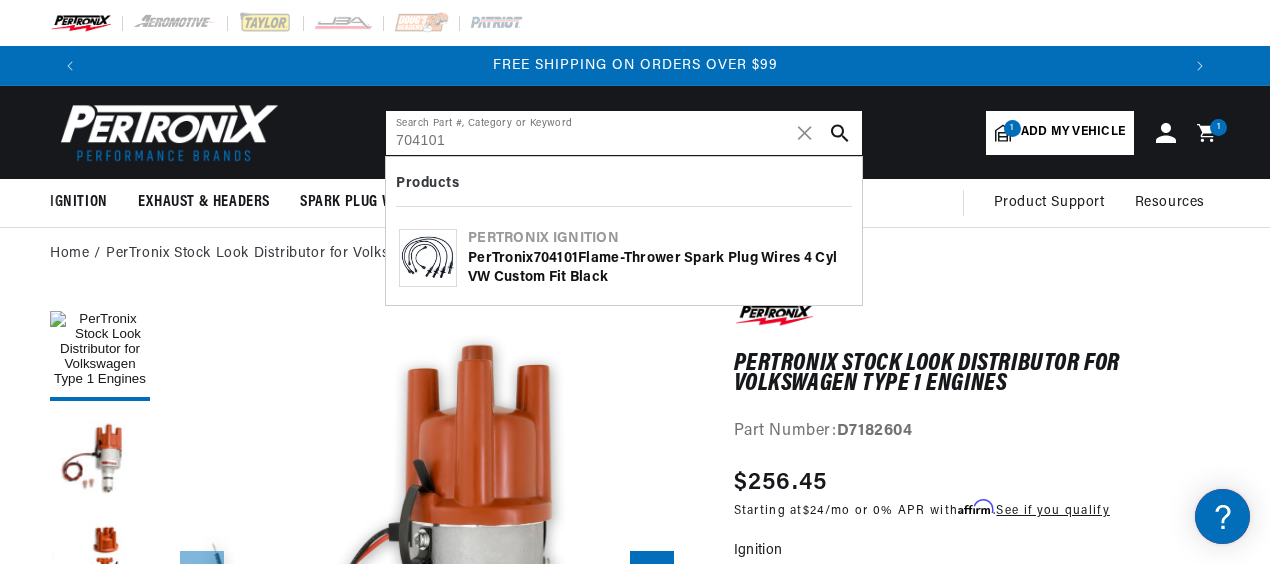 type on "704101" 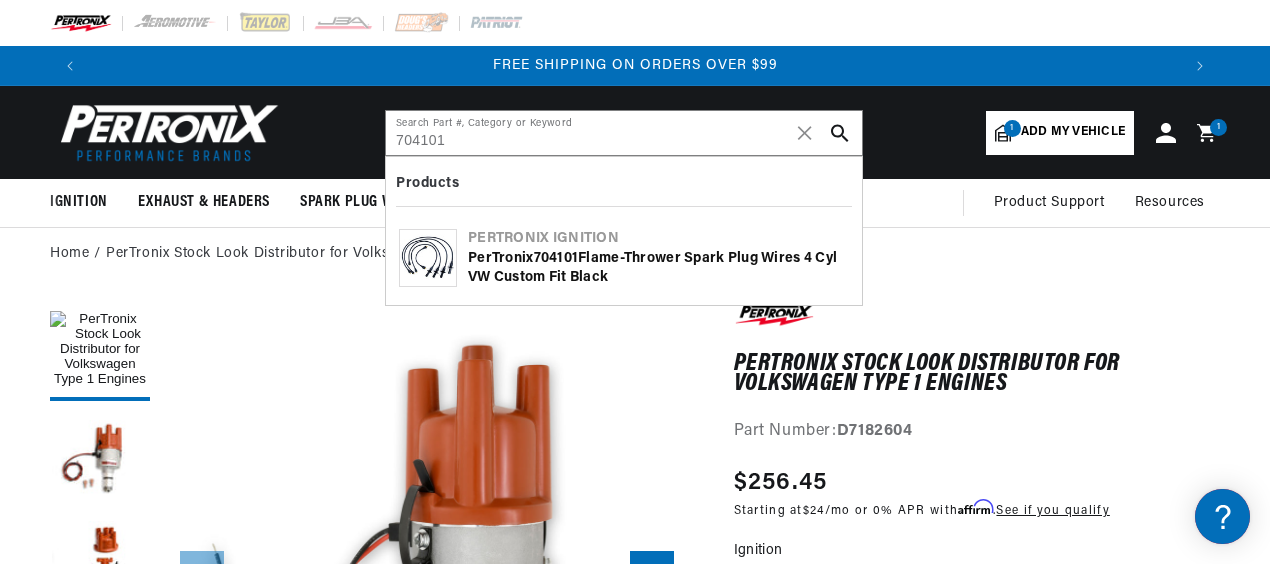 click on "PerTronix  704101  Flame-Thrower Spark Plug Wires 4 cyl VW Custom Fit Black" at bounding box center [658, 268] 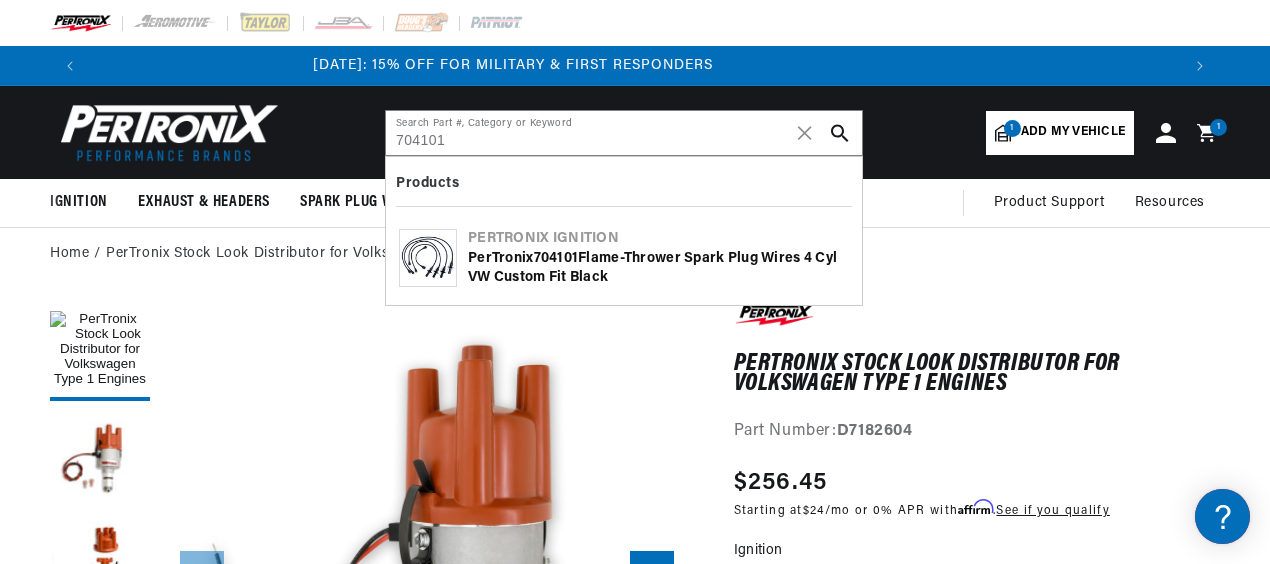 scroll, scrollTop: 0, scrollLeft: 0, axis: both 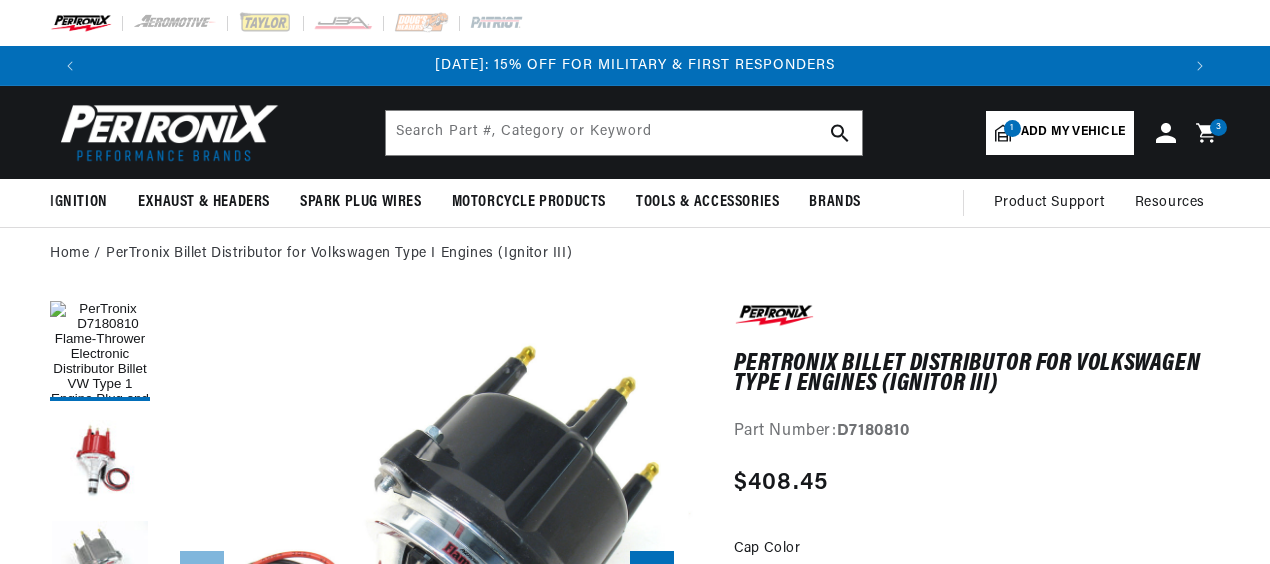 click on "3 3 items" at bounding box center [1218, 127] 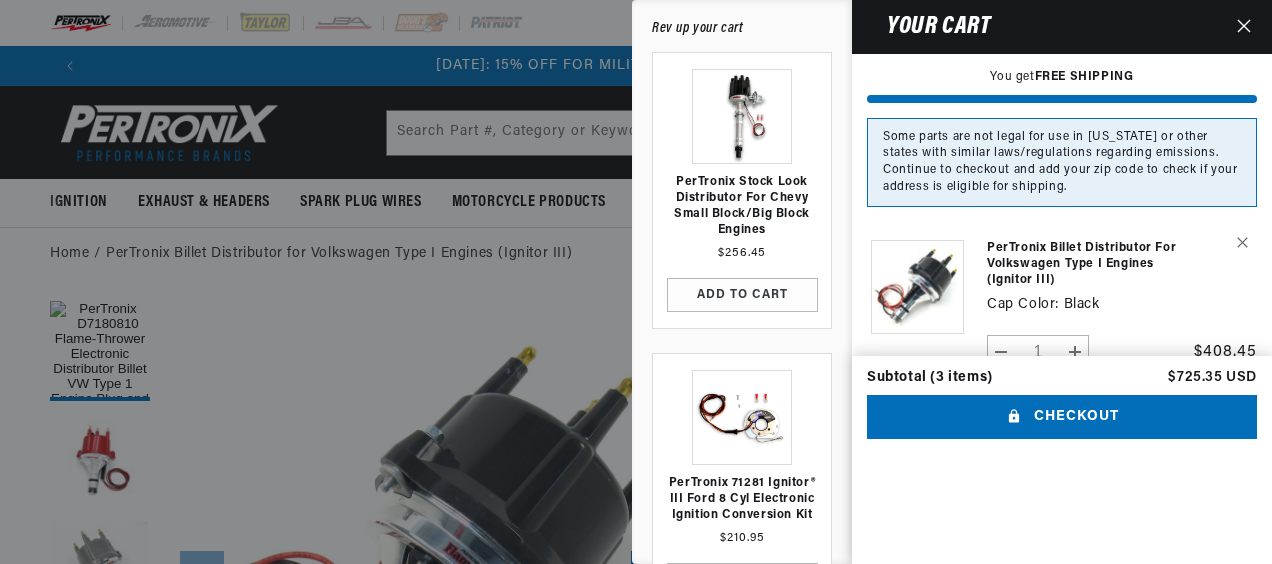 scroll, scrollTop: 0, scrollLeft: 0, axis: both 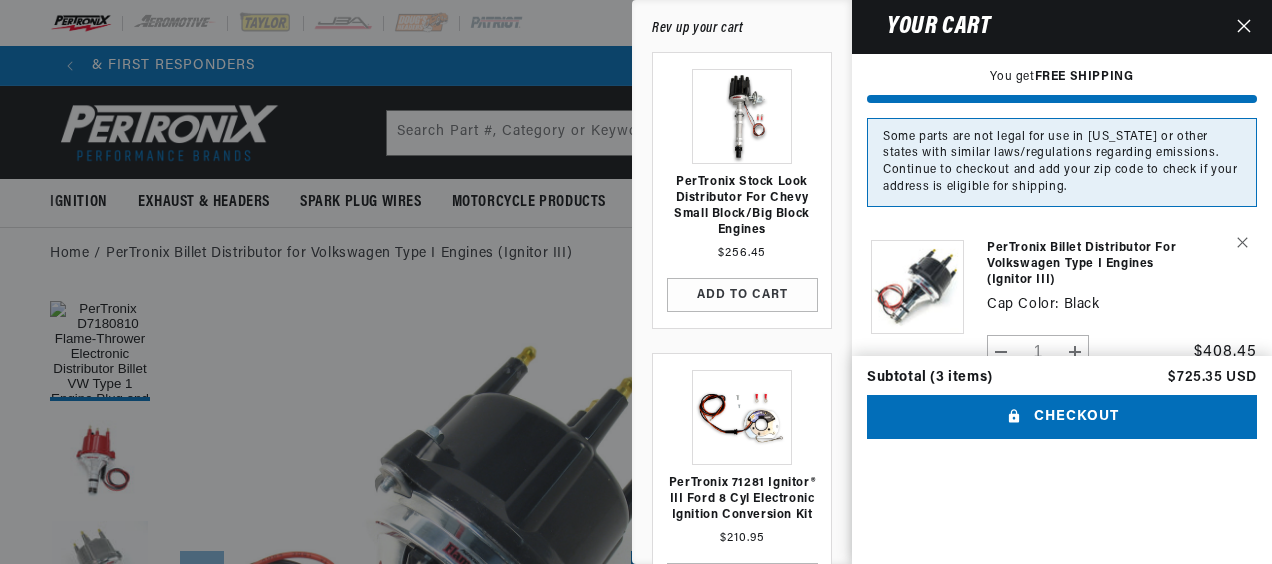 click on "Your cart" at bounding box center [1069, 27] 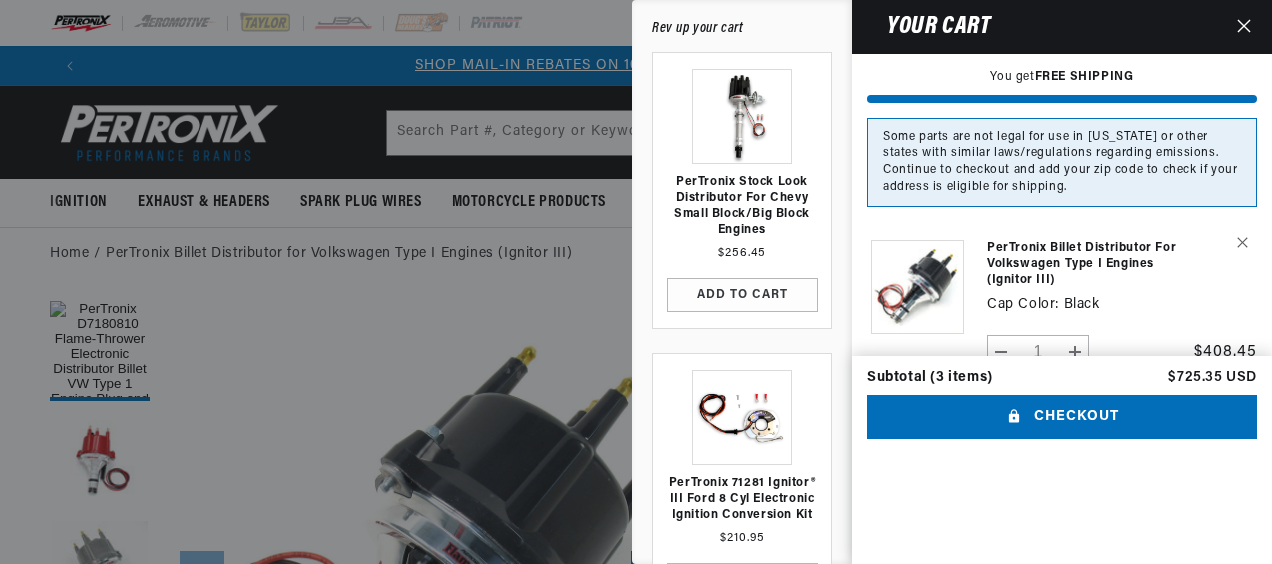 scroll, scrollTop: 0, scrollLeft: 1092, axis: horizontal 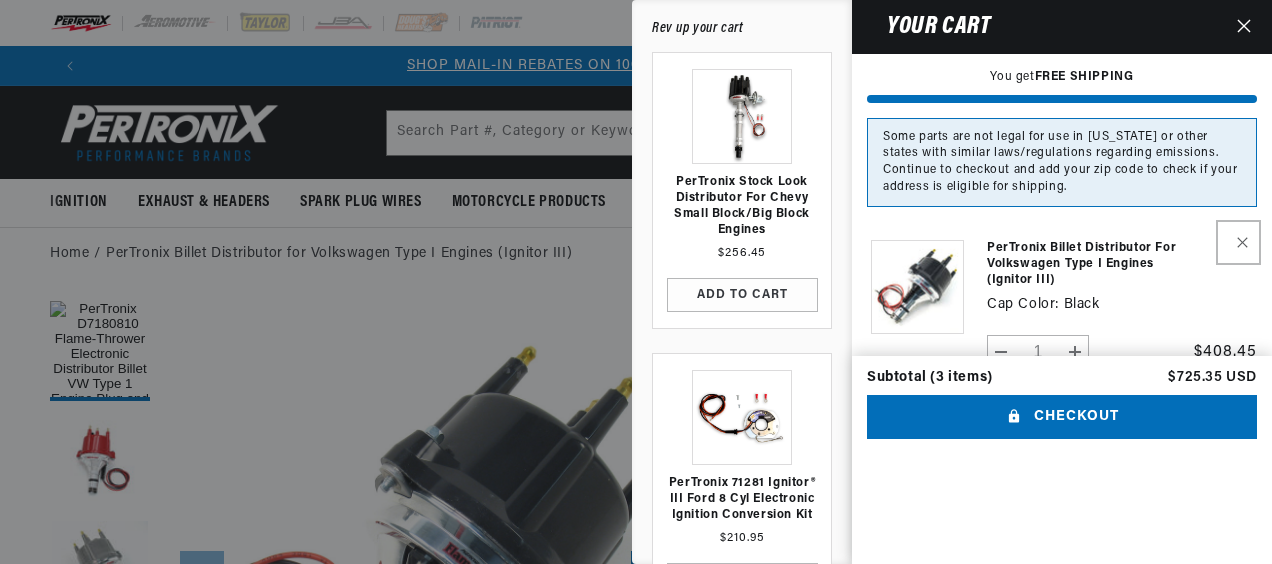 click 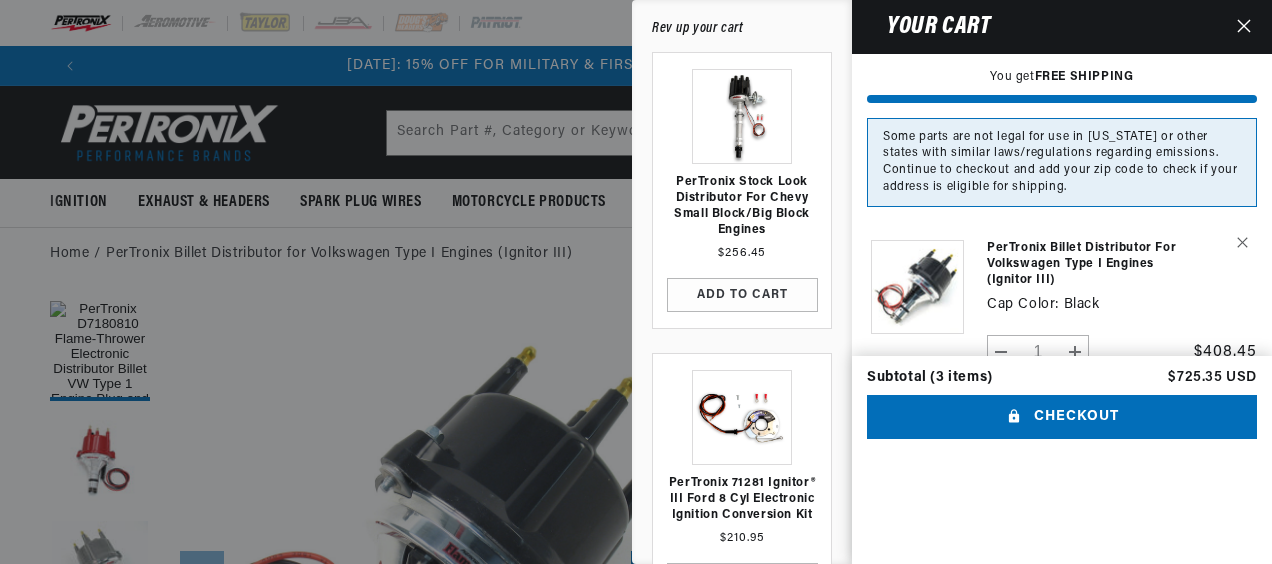 scroll, scrollTop: 0, scrollLeft: 0, axis: both 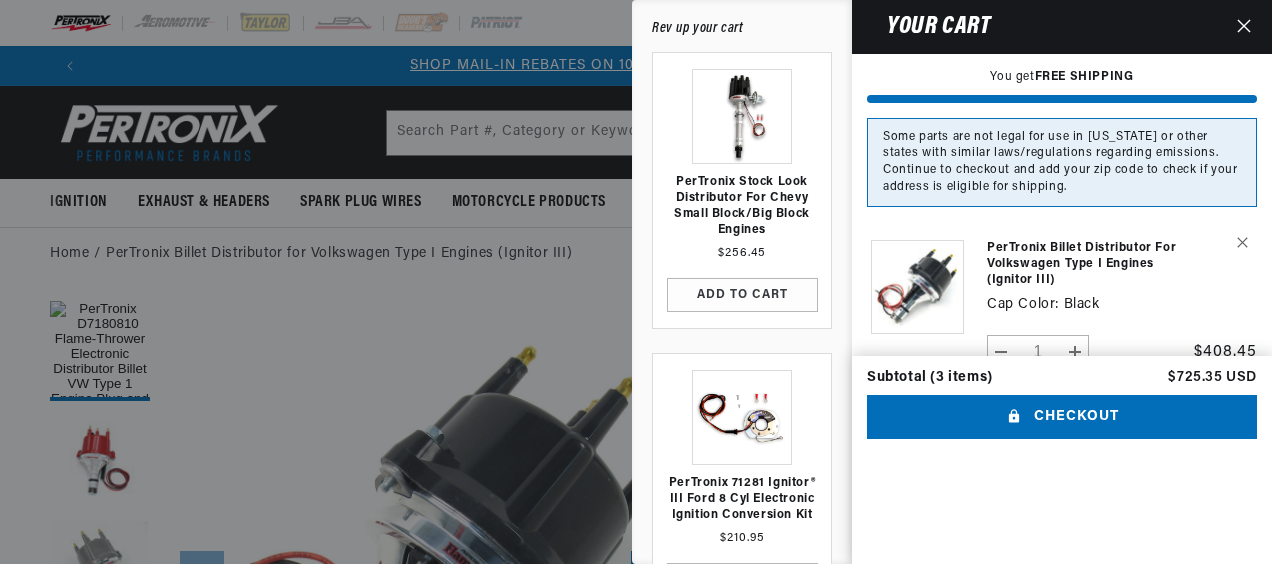 click 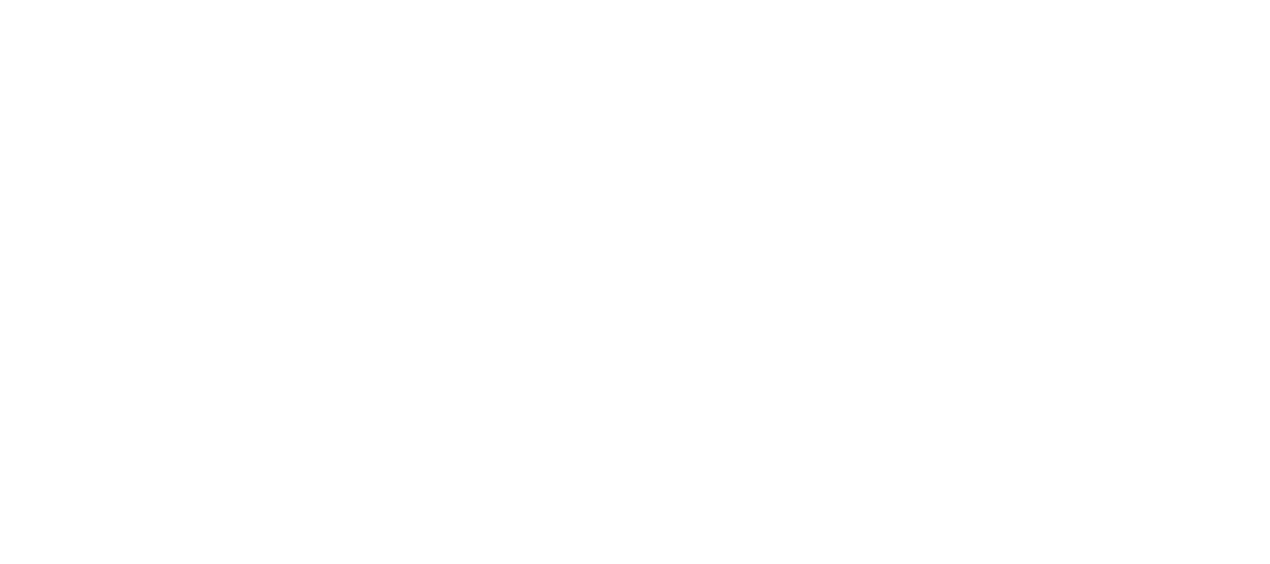 scroll, scrollTop: 0, scrollLeft: 0, axis: both 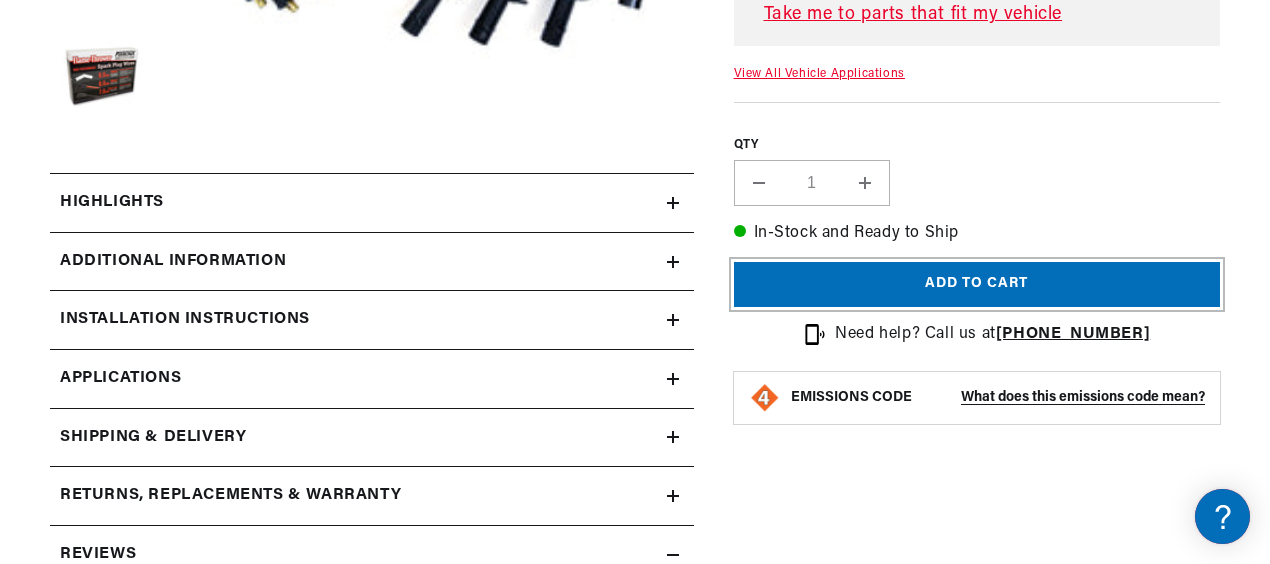 click on "Add to cart" at bounding box center [977, 284] 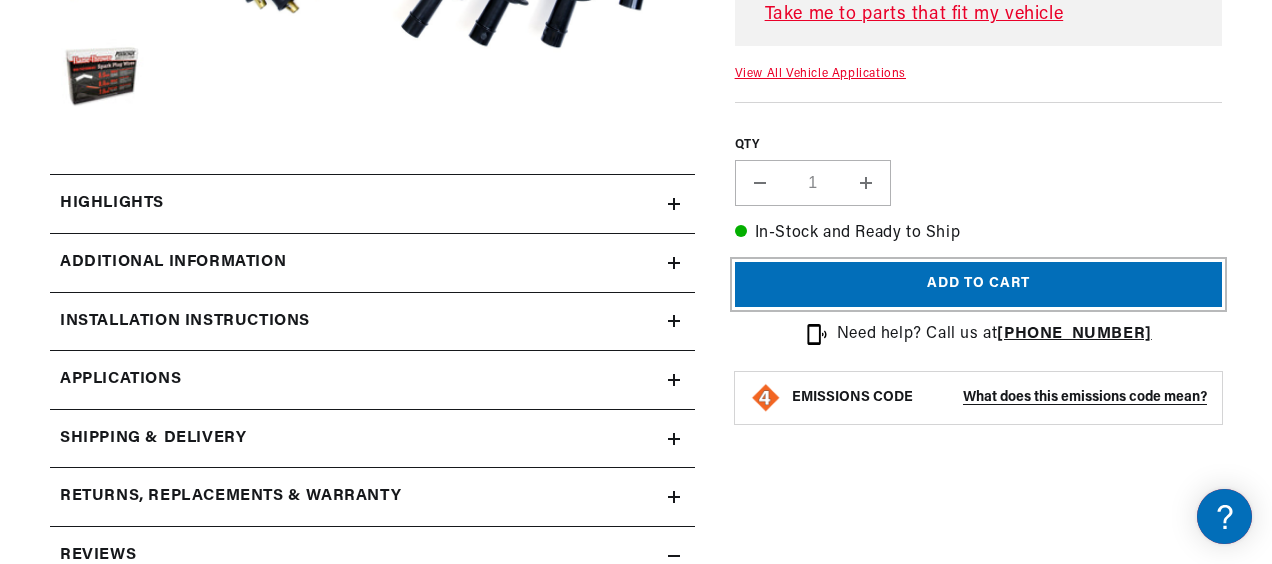 scroll, scrollTop: 0, scrollLeft: 1092, axis: horizontal 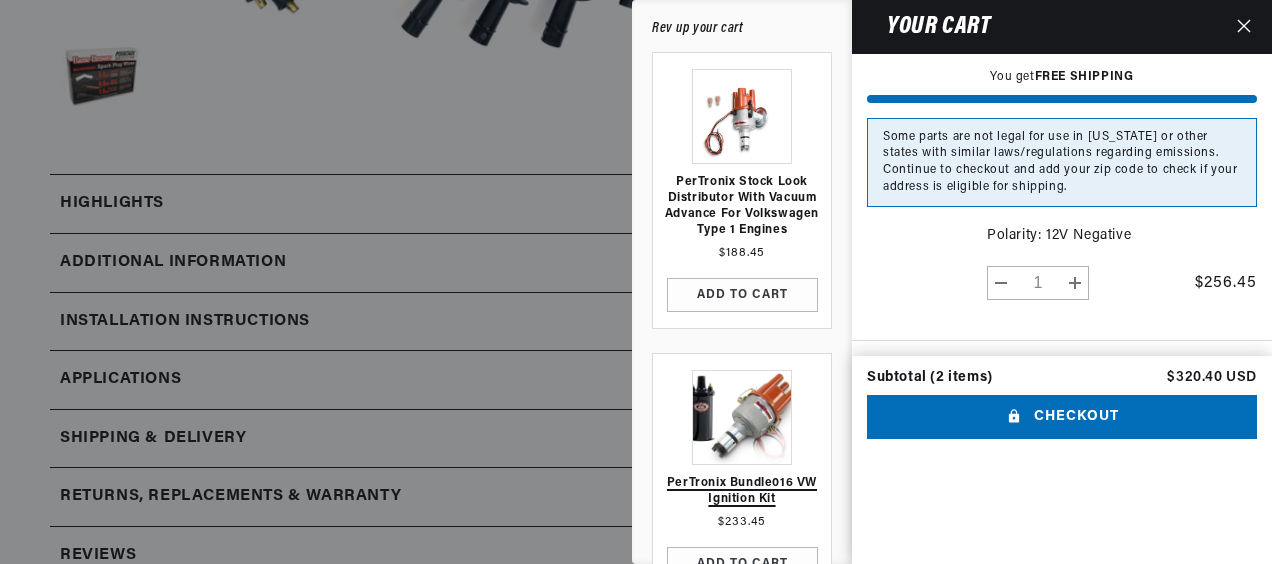 click on "PerTronix Bundle016 VW Ignition Kit" at bounding box center [742, 491] 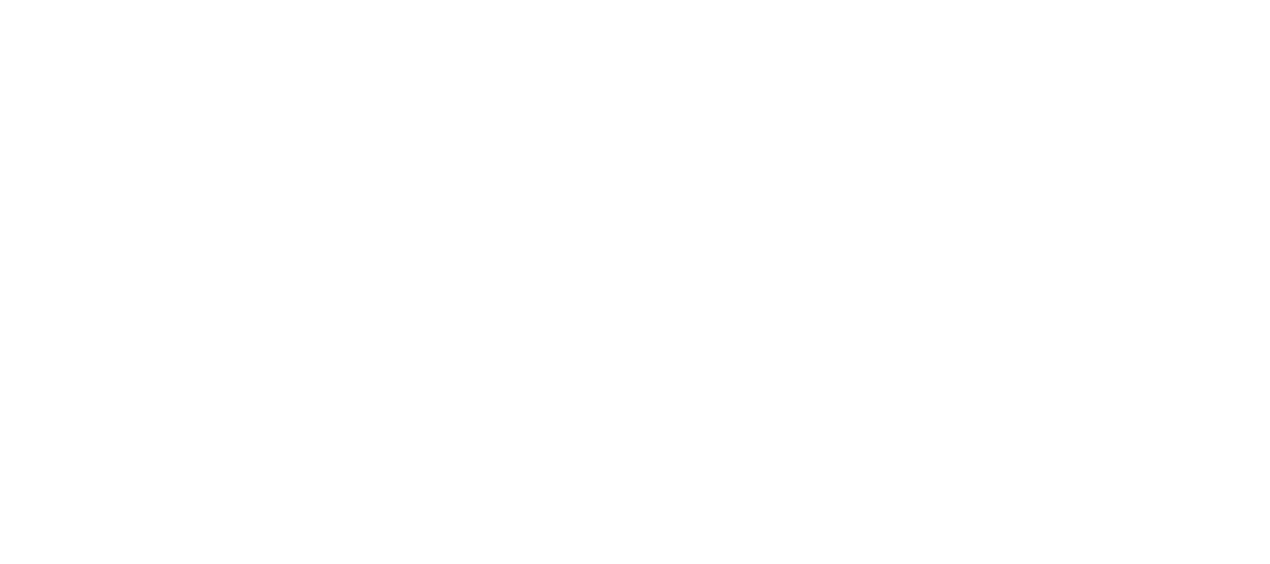 scroll, scrollTop: 0, scrollLeft: 0, axis: both 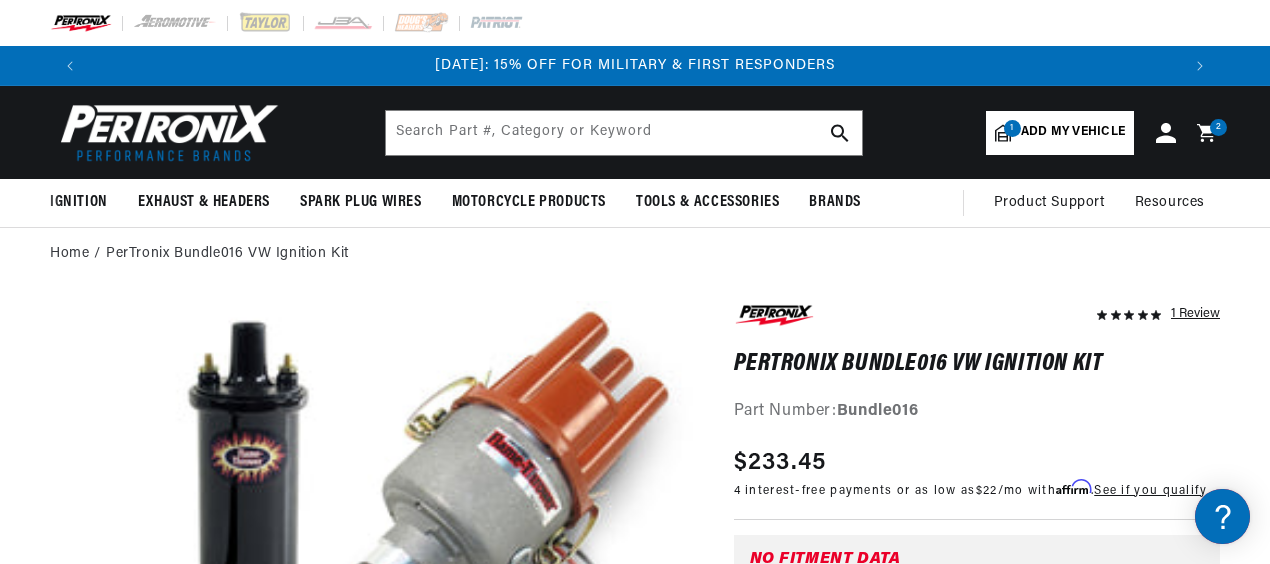 click on "Home
PerTronix Bundle016 VW Ignition Kit" at bounding box center [635, 1345] 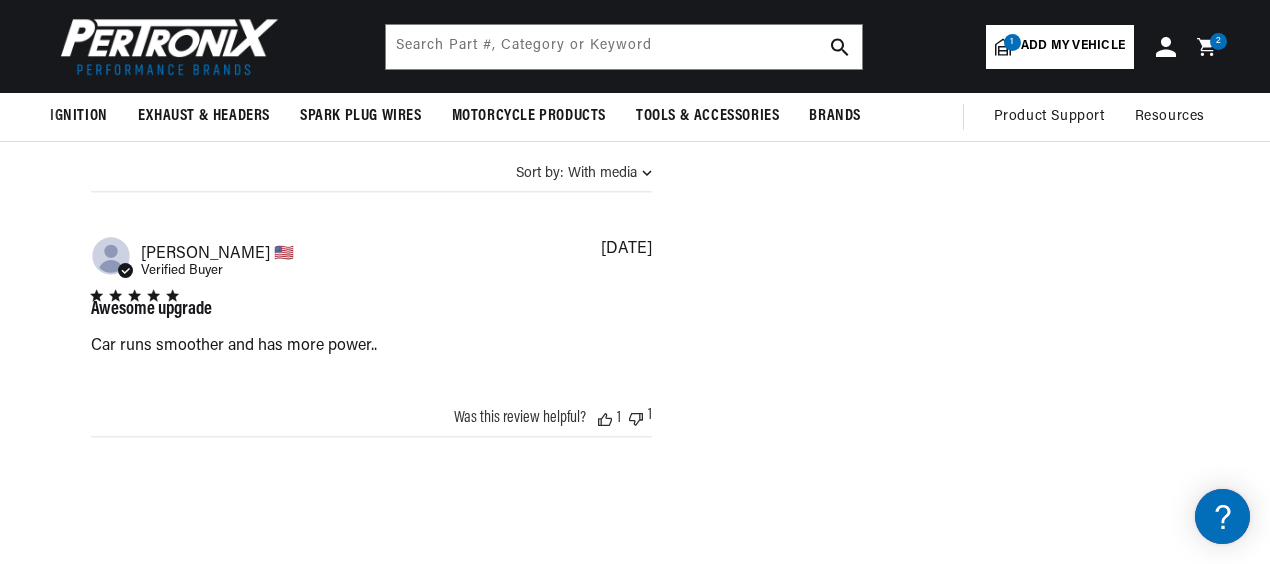 scroll, scrollTop: 866, scrollLeft: 0, axis: vertical 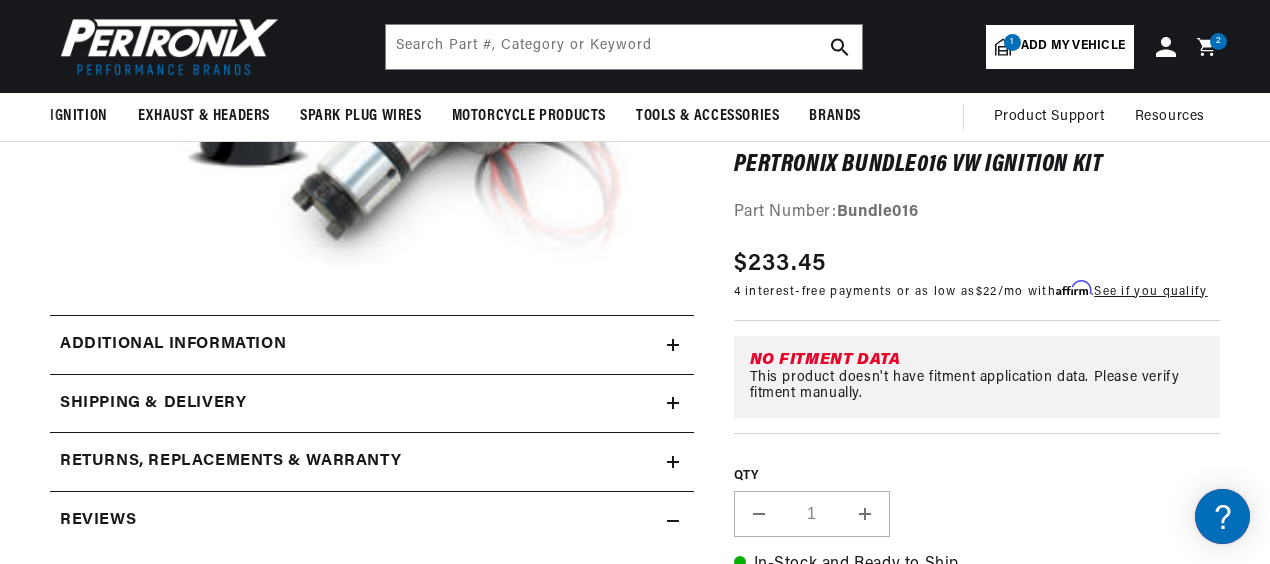 click 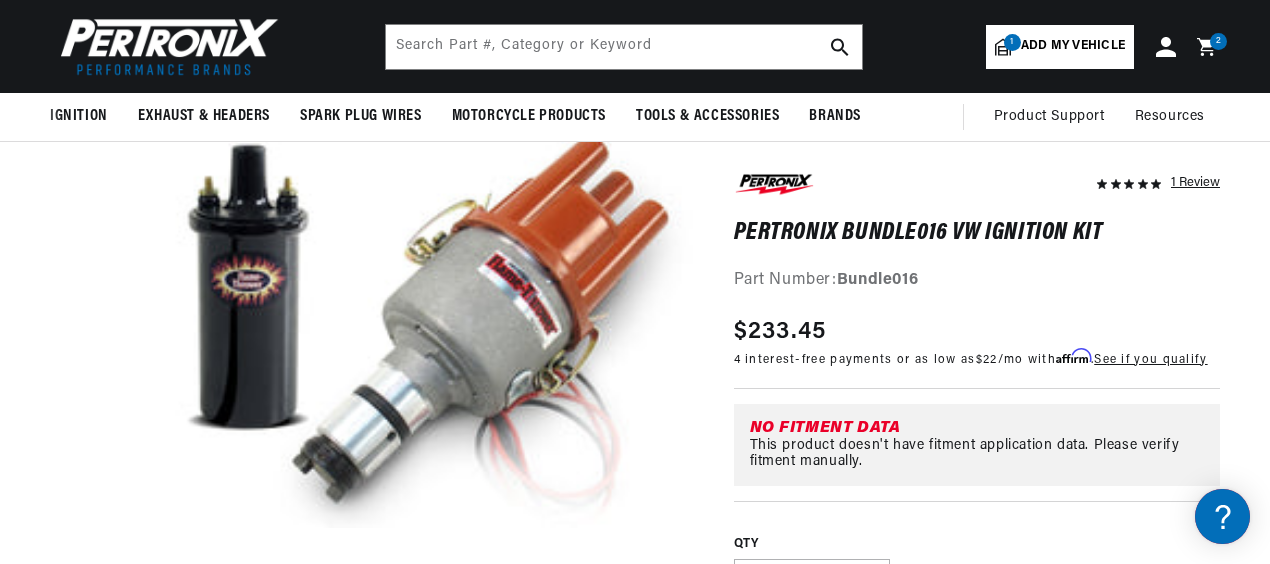 scroll, scrollTop: 160, scrollLeft: 0, axis: vertical 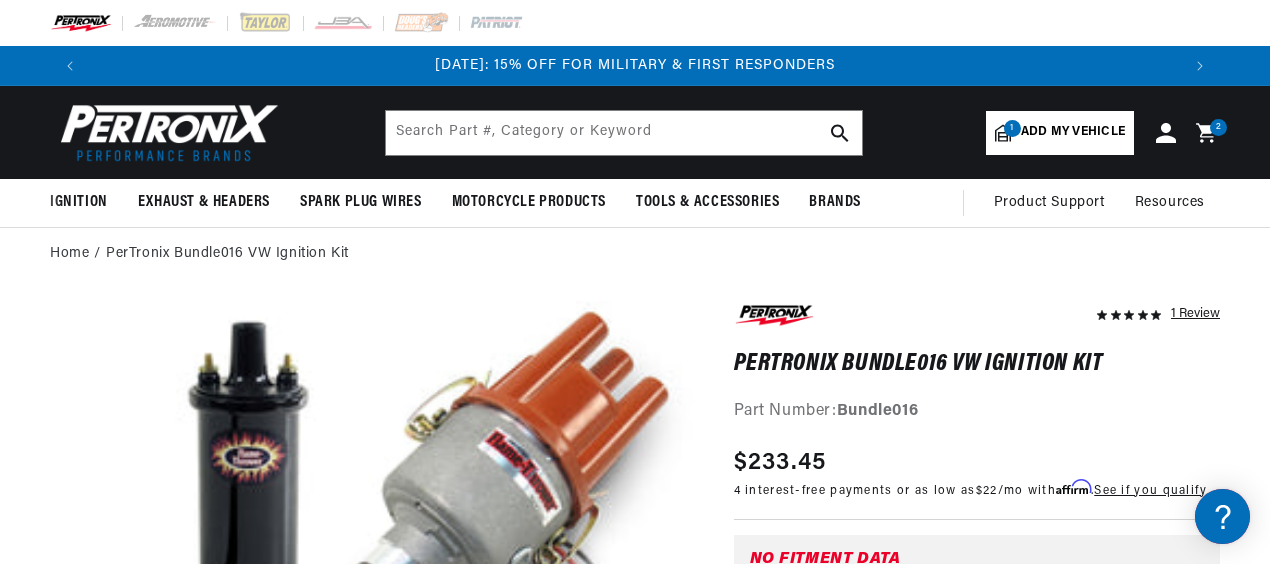 click 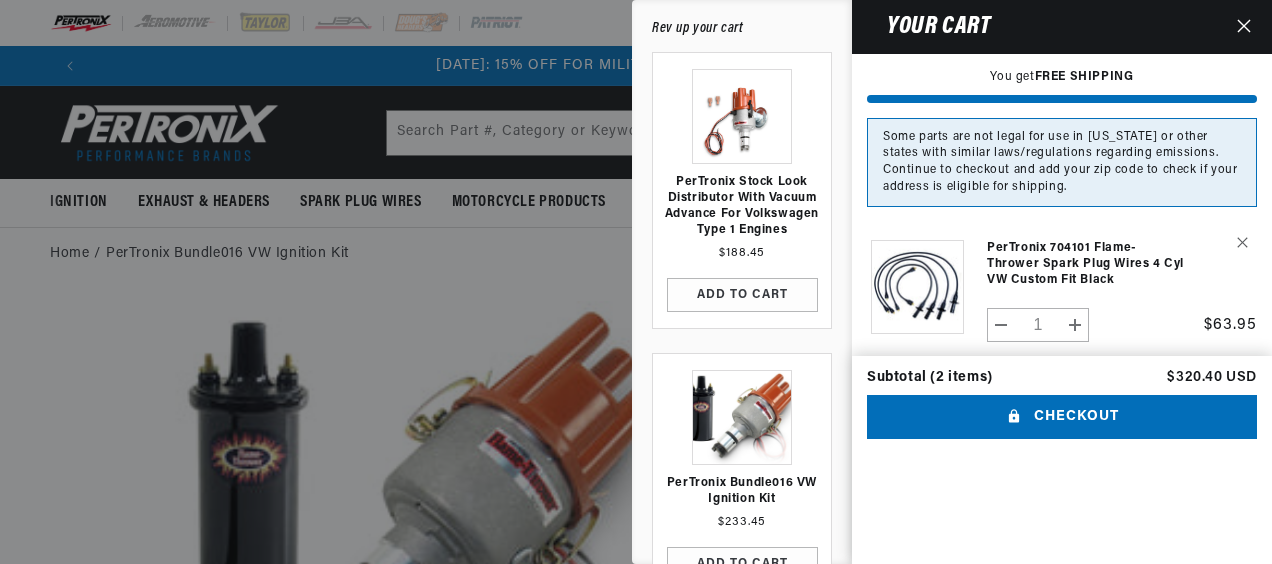 click on "Your cart
You get  FREE SHIPPING
Some parts are not legal for use in California or other states with similar laws/regulations regarding emissions. Continue to checkout and add your zip code to check if your address is eligible for shipping.
Product image
Product
Total
Quantity" at bounding box center [1062, 282] 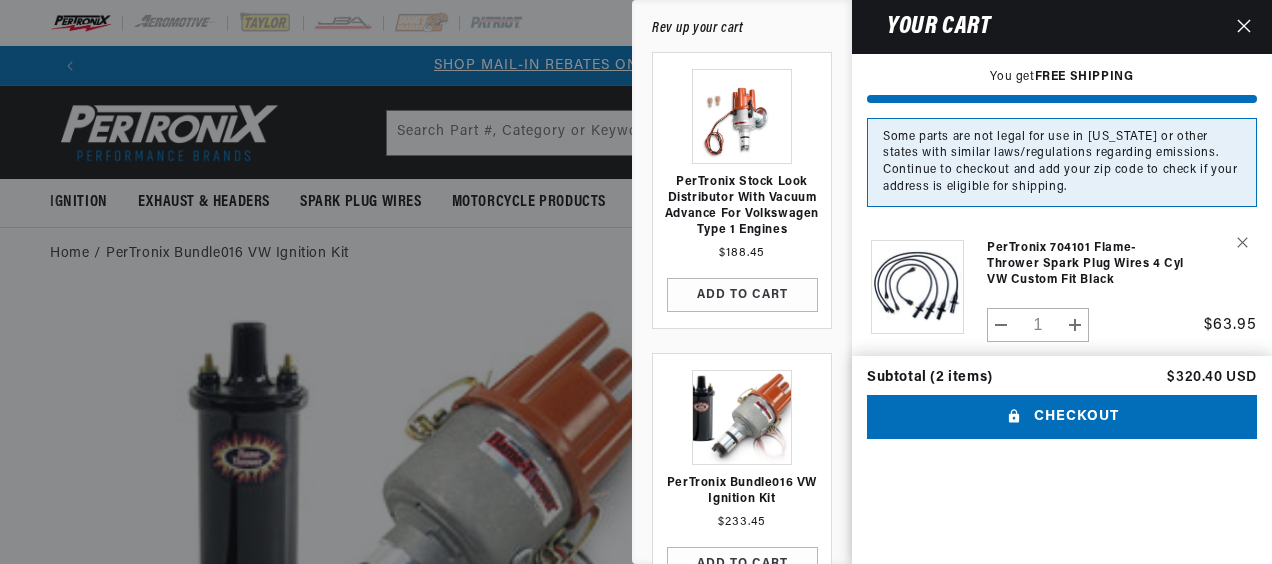 scroll, scrollTop: 0, scrollLeft: 1092, axis: horizontal 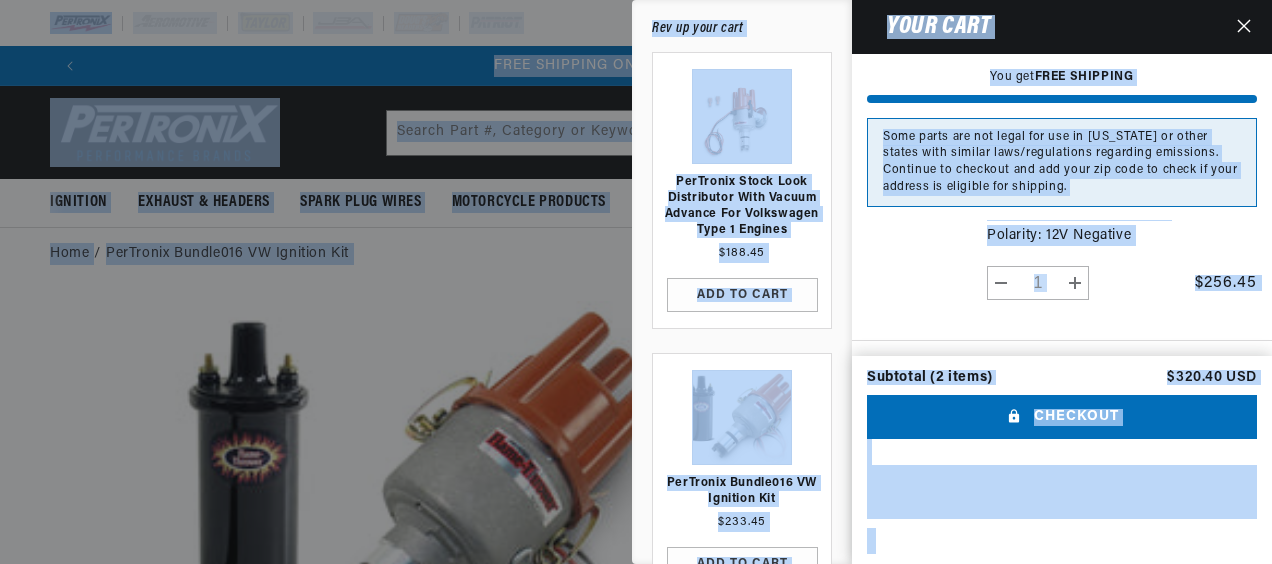 click on "Skip to content
Your cart
You get  FREE SHIPPING
Some parts are not legal for use in California or other states with similar laws/regulations regarding emissions. Continue to checkout and add your zip code to check if your address is eligible for shipping.
Product image
Product
Total
Quantity" at bounding box center (636, 282) 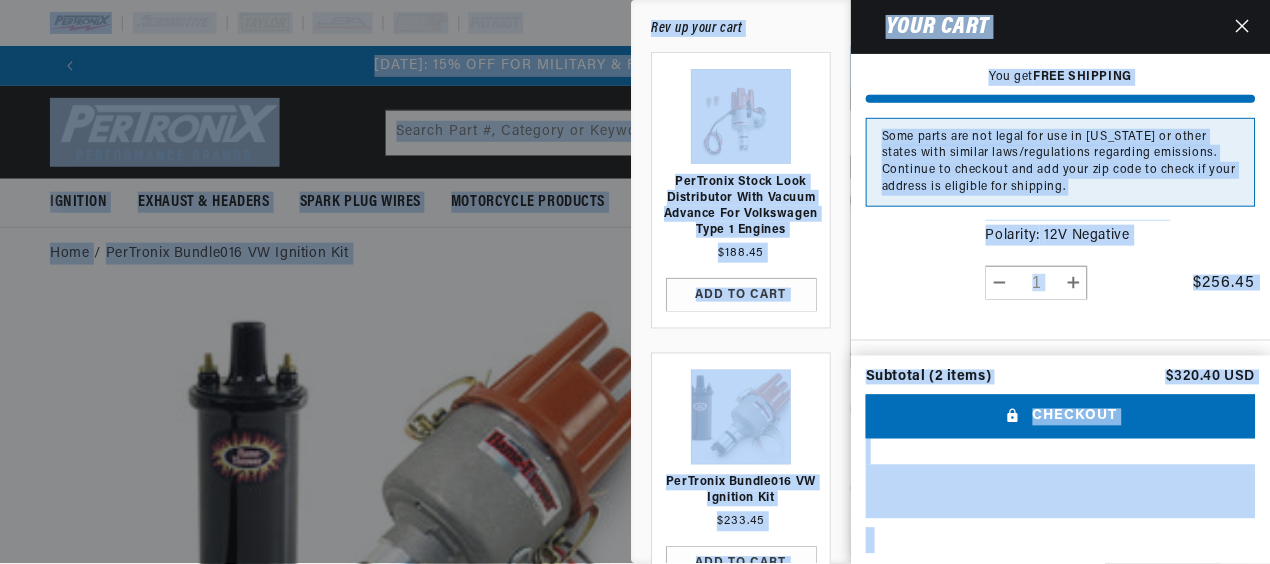 scroll, scrollTop: 0, scrollLeft: 0, axis: both 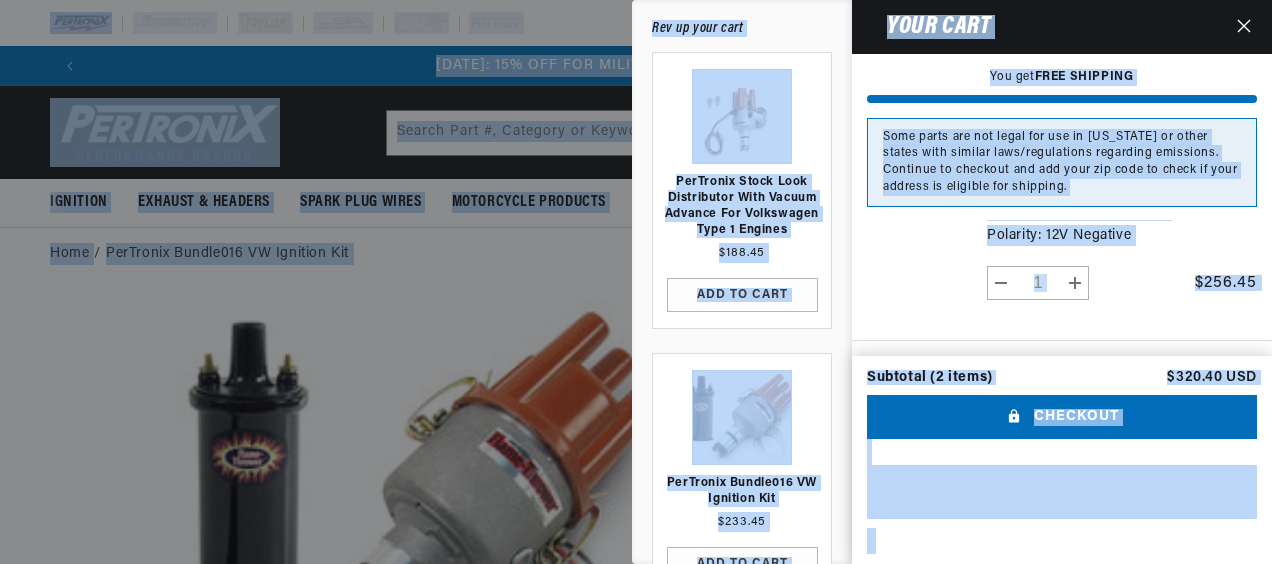 click at bounding box center (636, 282) 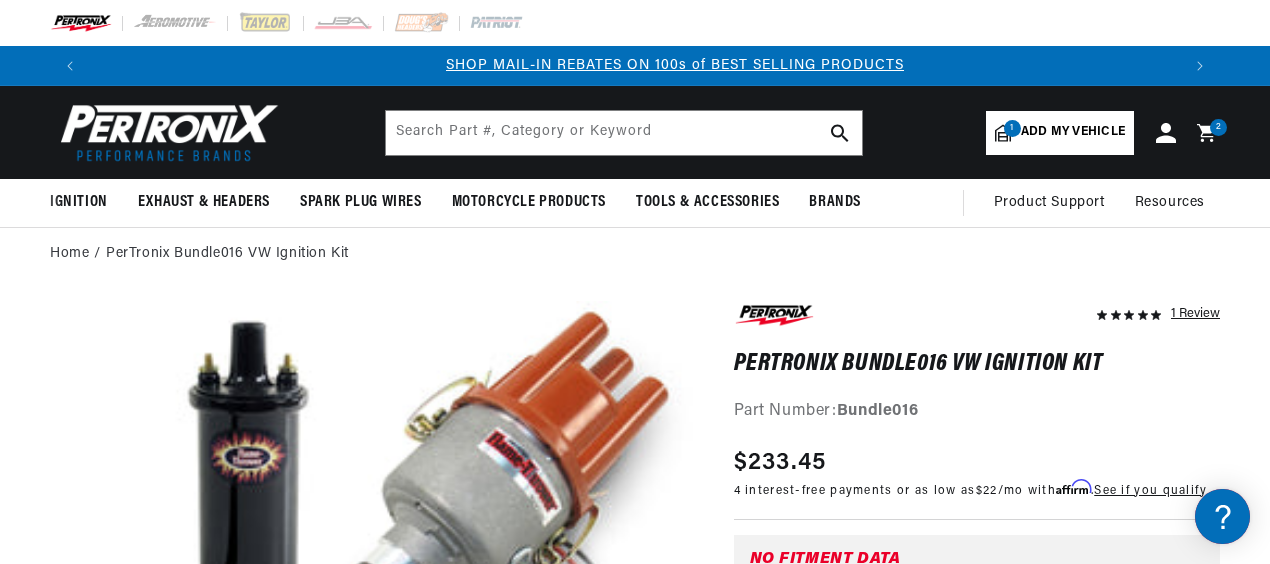 scroll, scrollTop: 0, scrollLeft: 1090, axis: horizontal 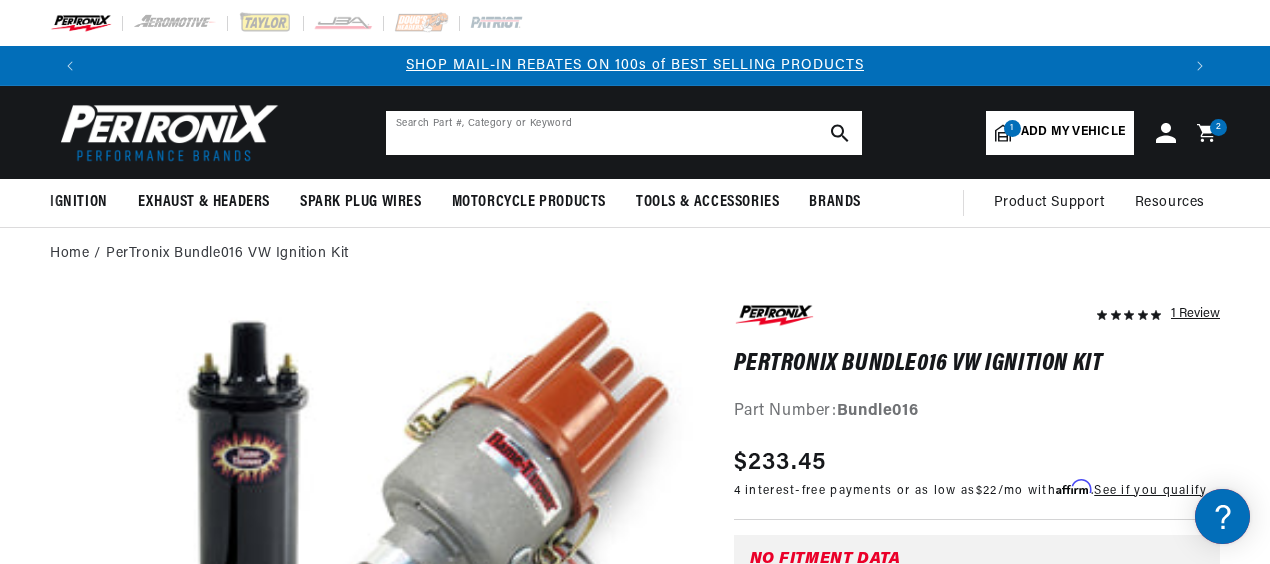 click at bounding box center (624, 133) 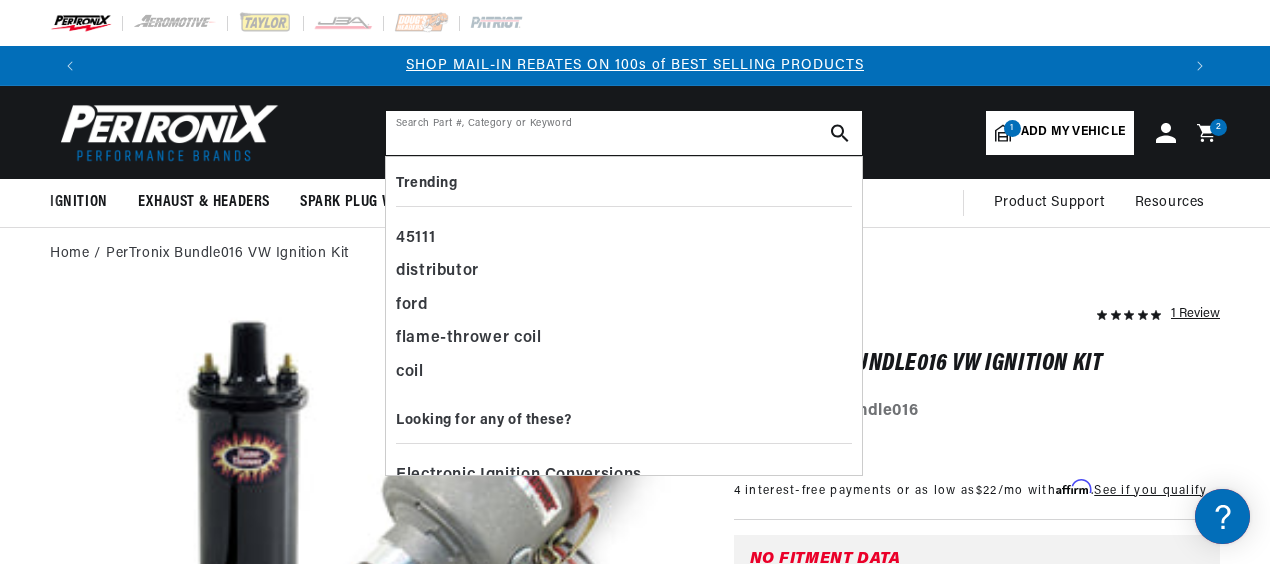 paste on "44011" 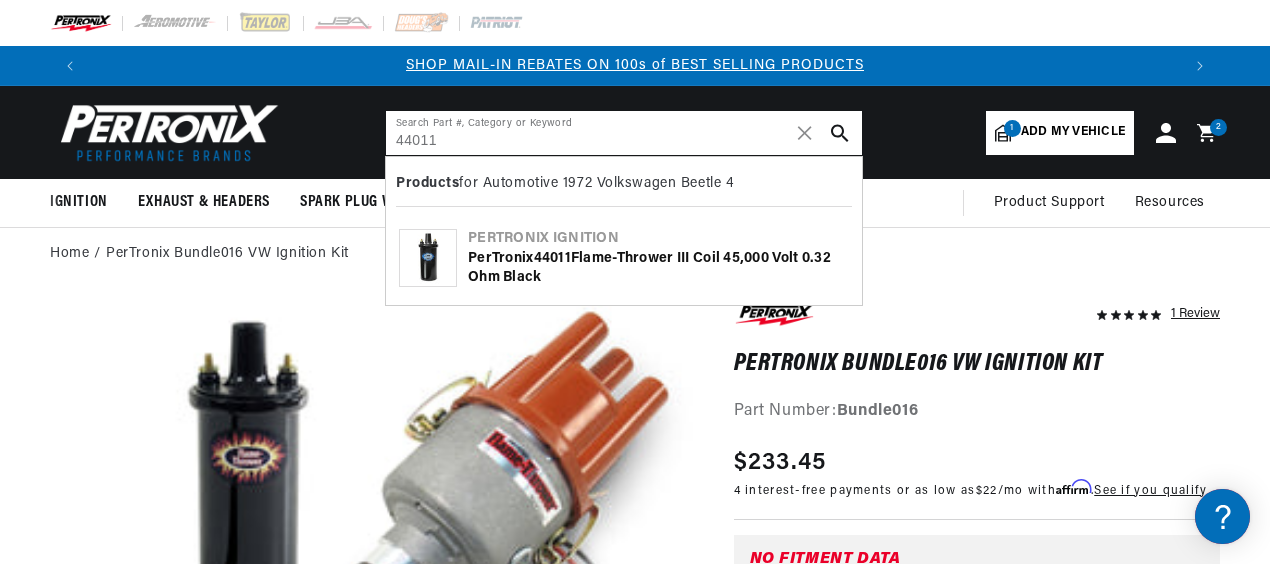 type on "44011" 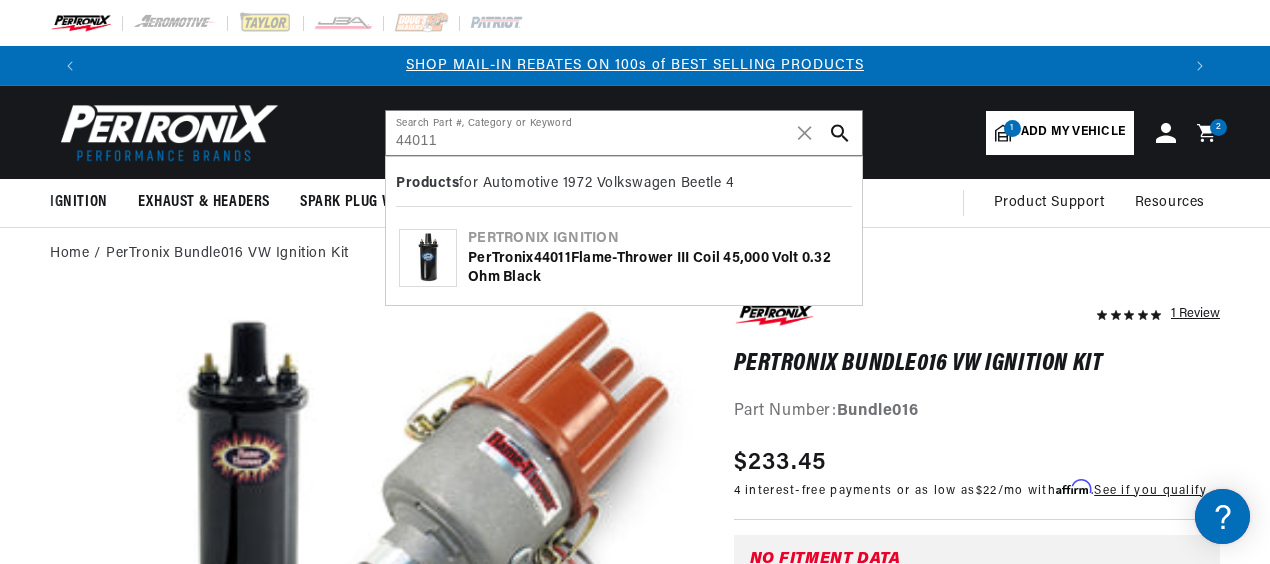 click on "PerTronix  44011  Flame-Thrower III Coil 45,000 Volt 0.32 ohm Black" at bounding box center (658, 268) 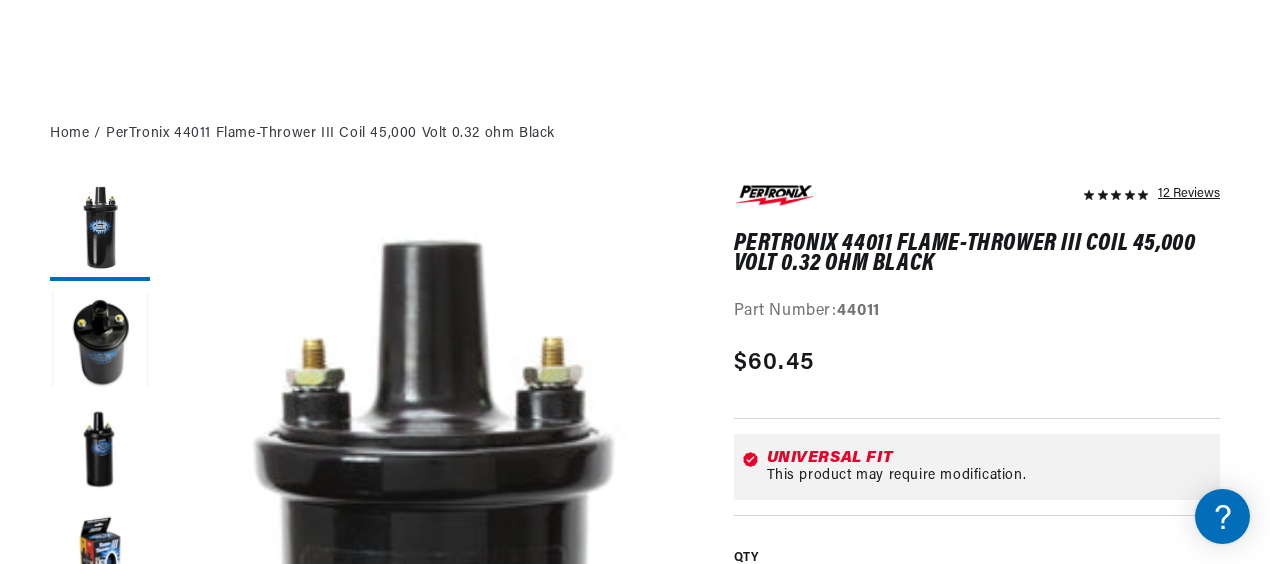 scroll, scrollTop: 411, scrollLeft: 0, axis: vertical 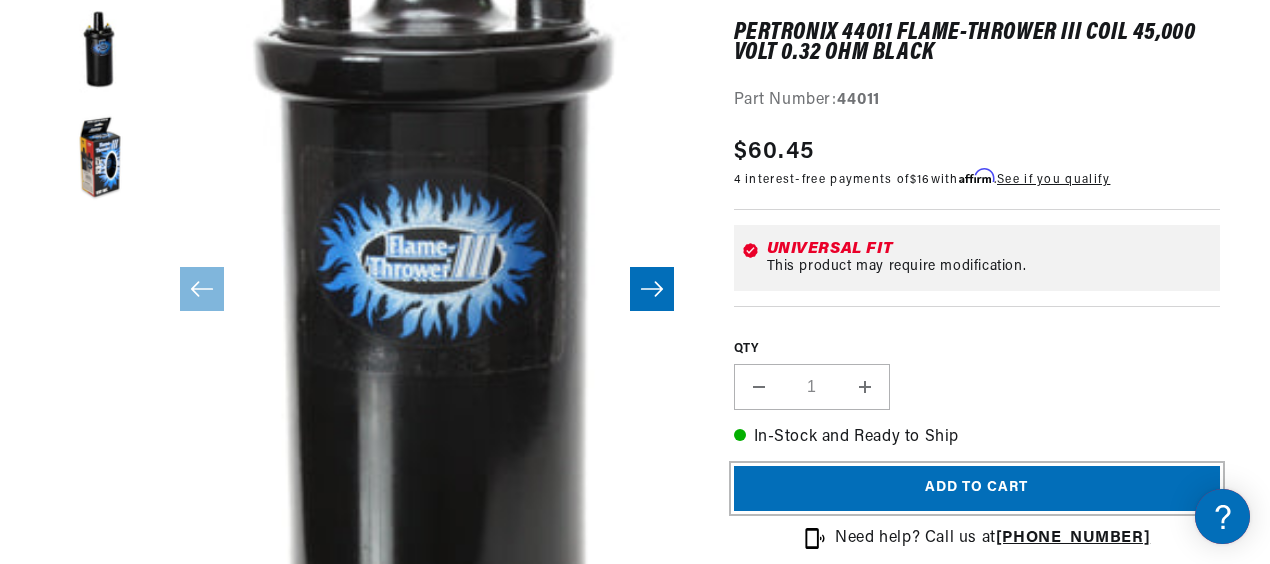 click on "Add to cart" at bounding box center (977, 488) 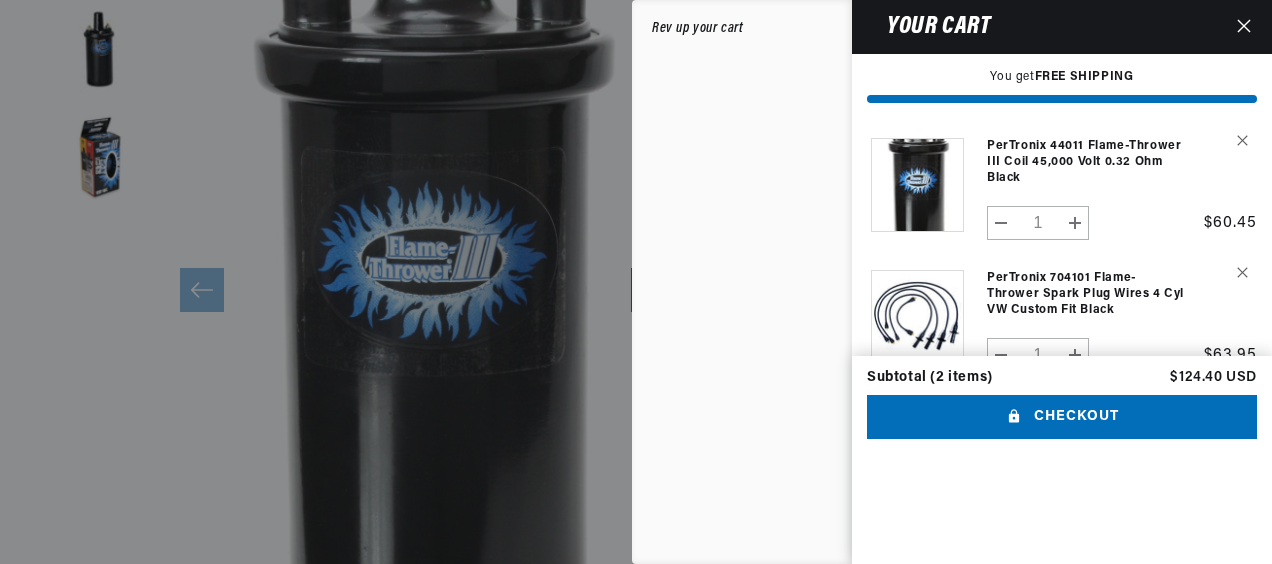 scroll, scrollTop: 0, scrollLeft: 1092, axis: horizontal 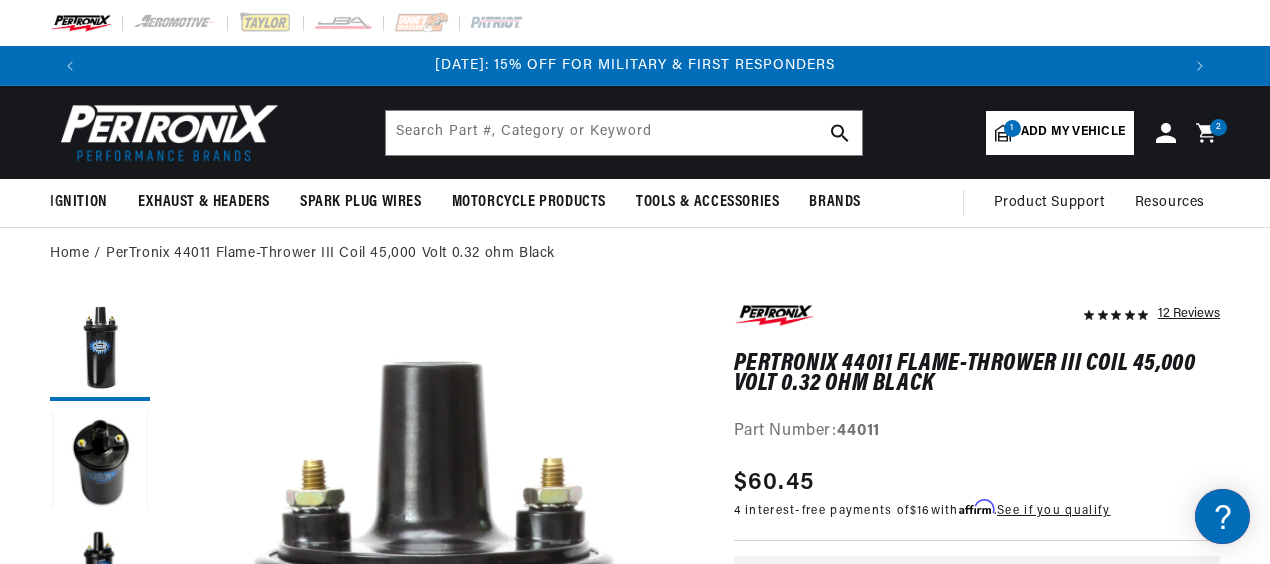 click on "2 2 items" at bounding box center (1218, 127) 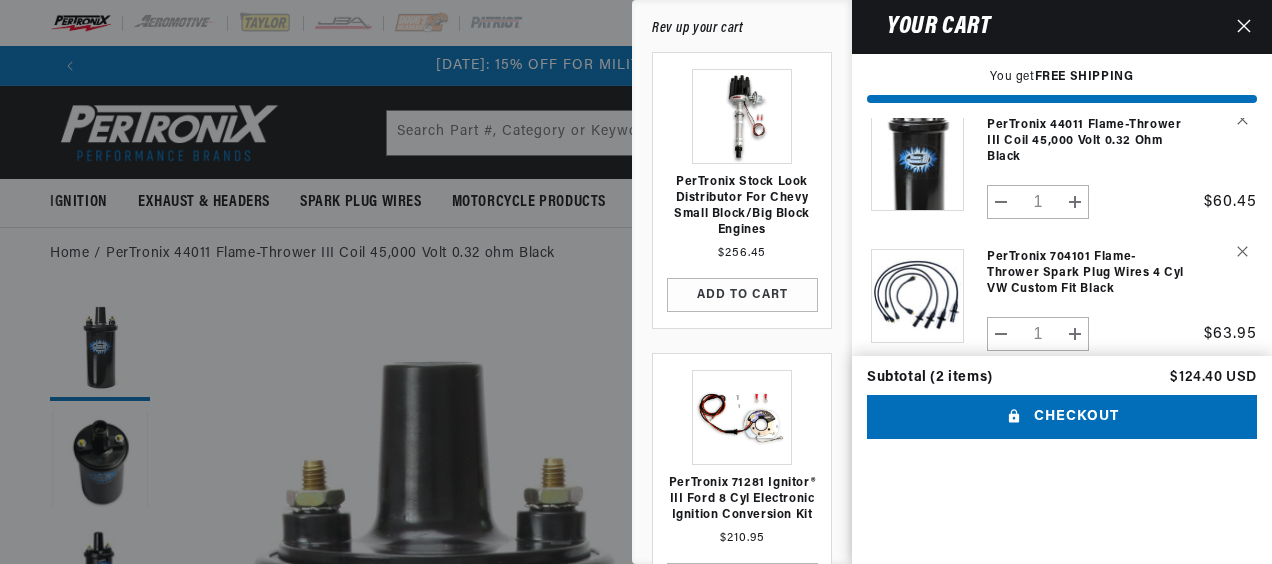 scroll, scrollTop: 0, scrollLeft: 0, axis: both 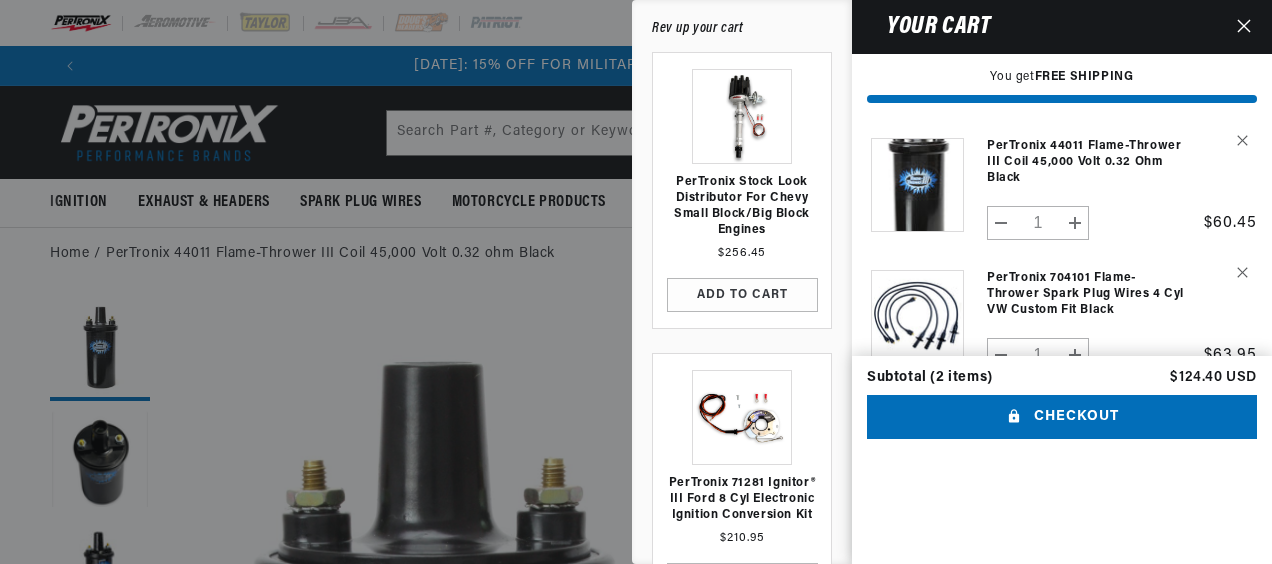 click at bounding box center [1244, 27] 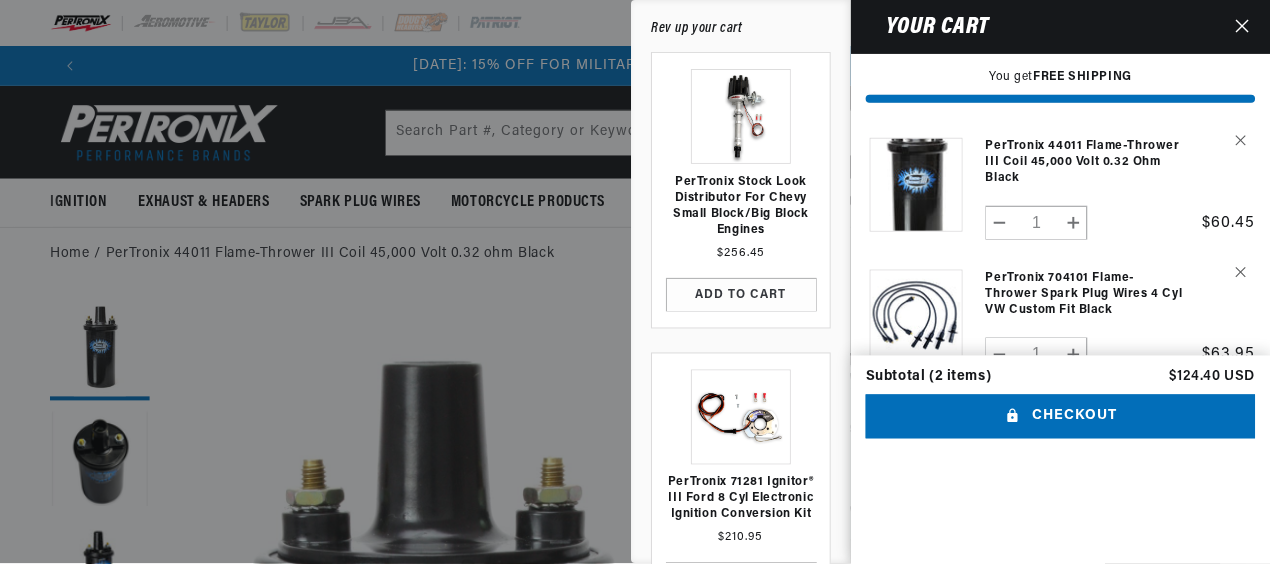 scroll, scrollTop: 0, scrollLeft: 0, axis: both 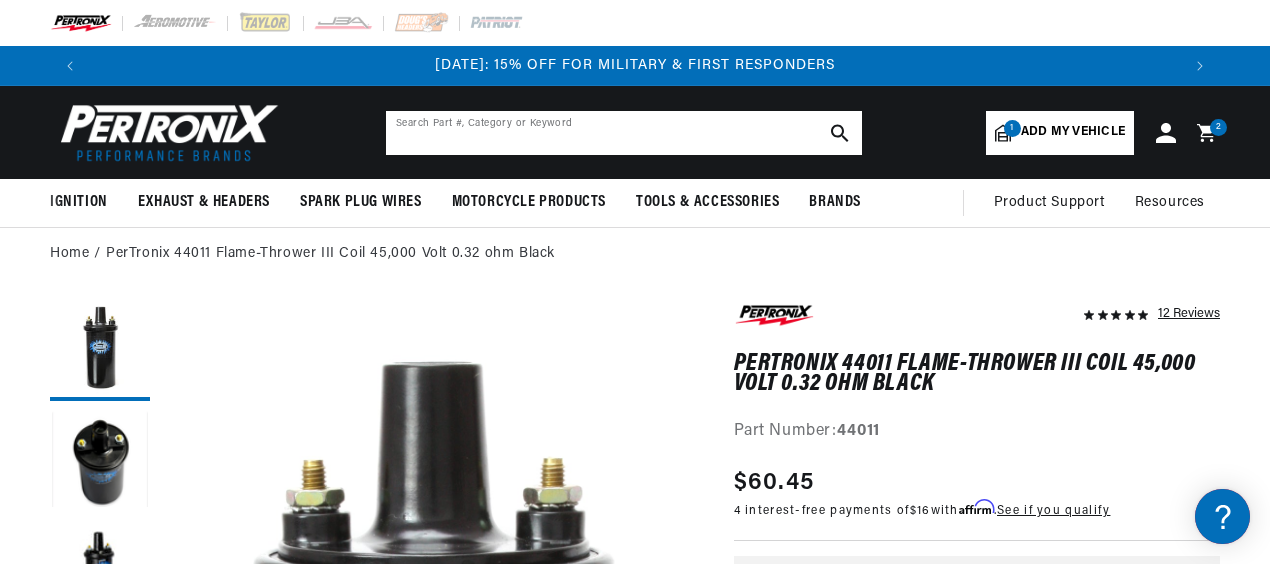 click at bounding box center (624, 133) 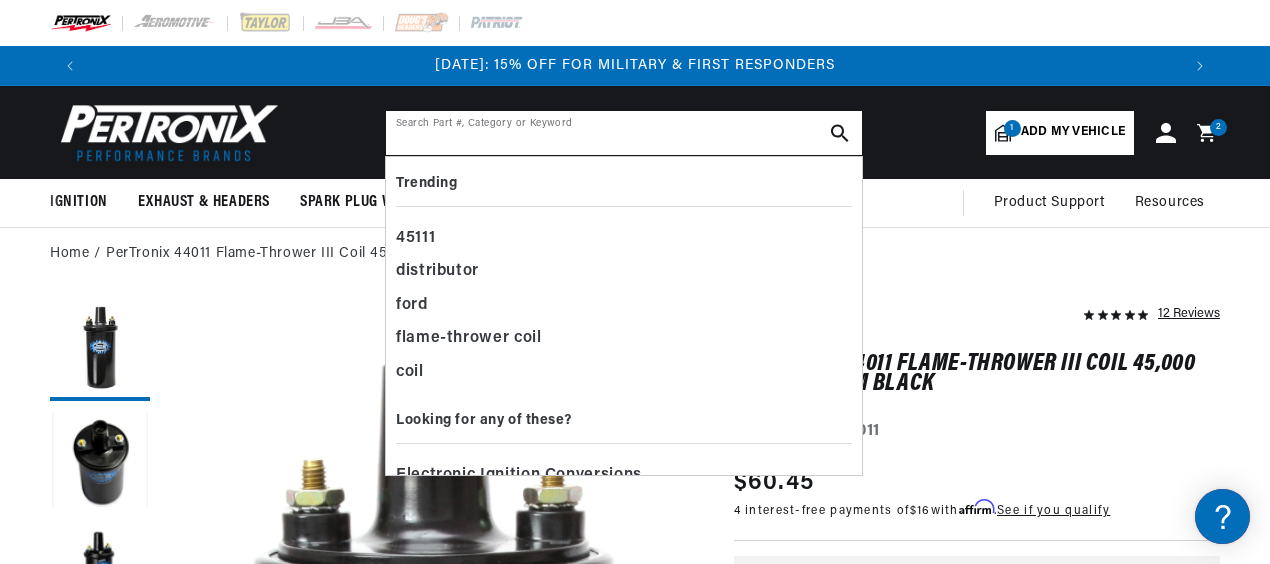 paste on "D7182604" 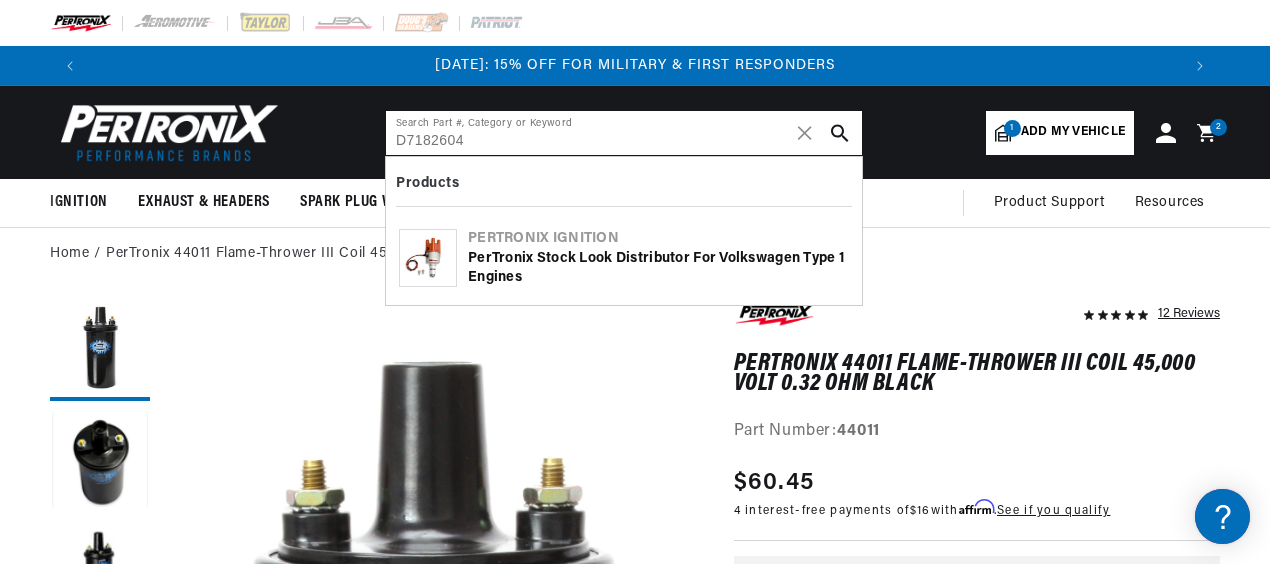 type on "D7182604" 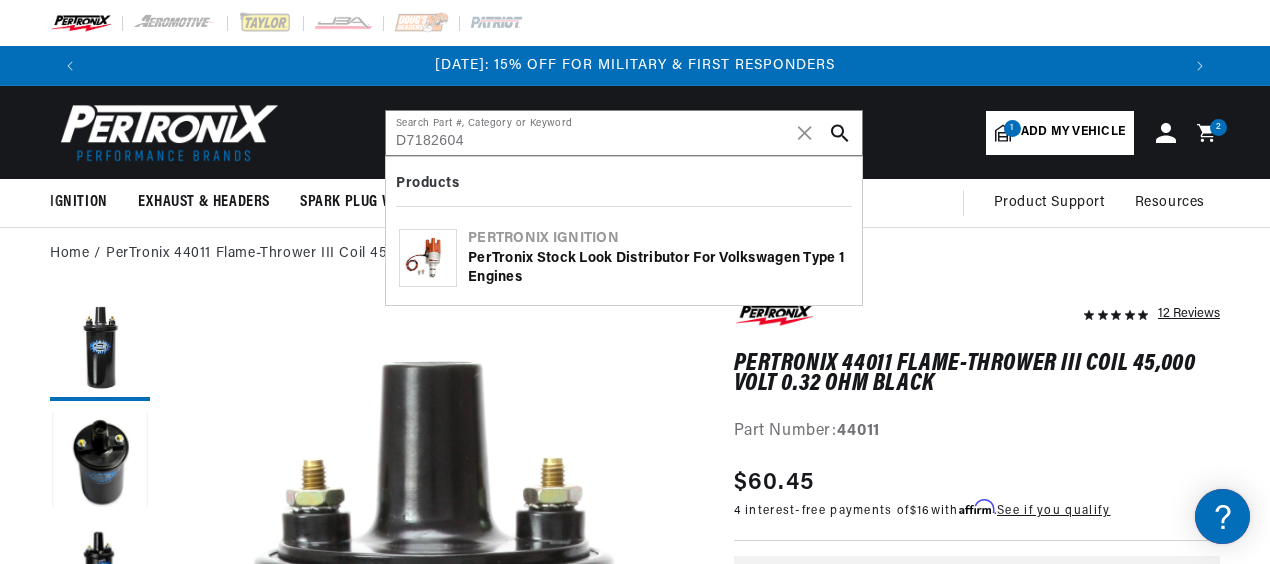 click on "Pertronix Ignition" at bounding box center (658, 239) 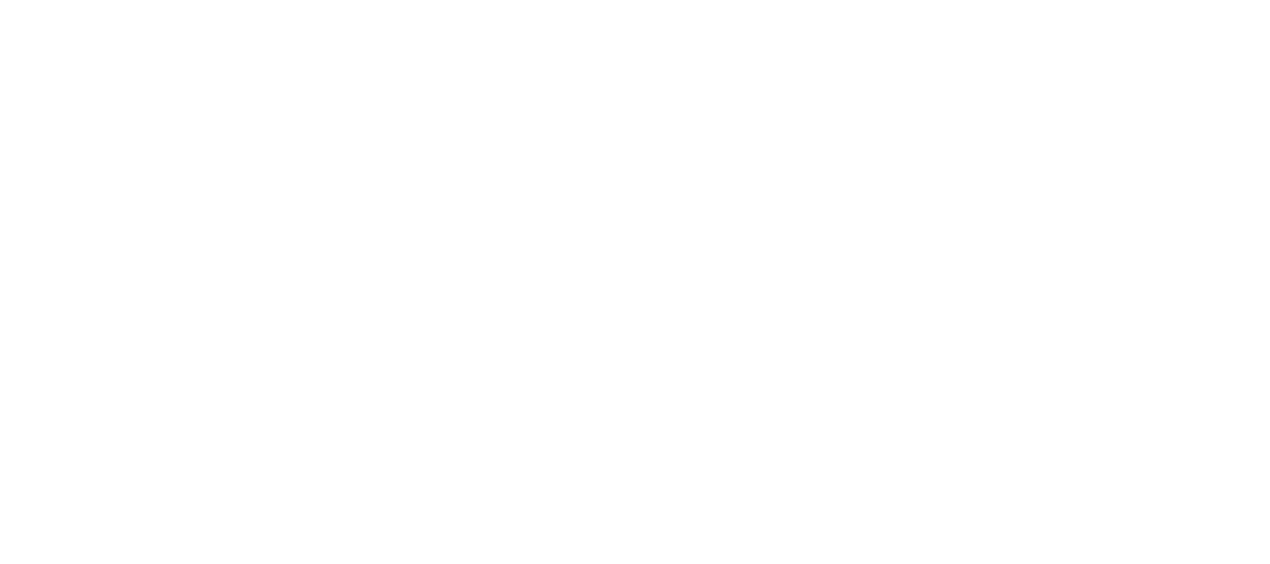 scroll, scrollTop: 0, scrollLeft: 0, axis: both 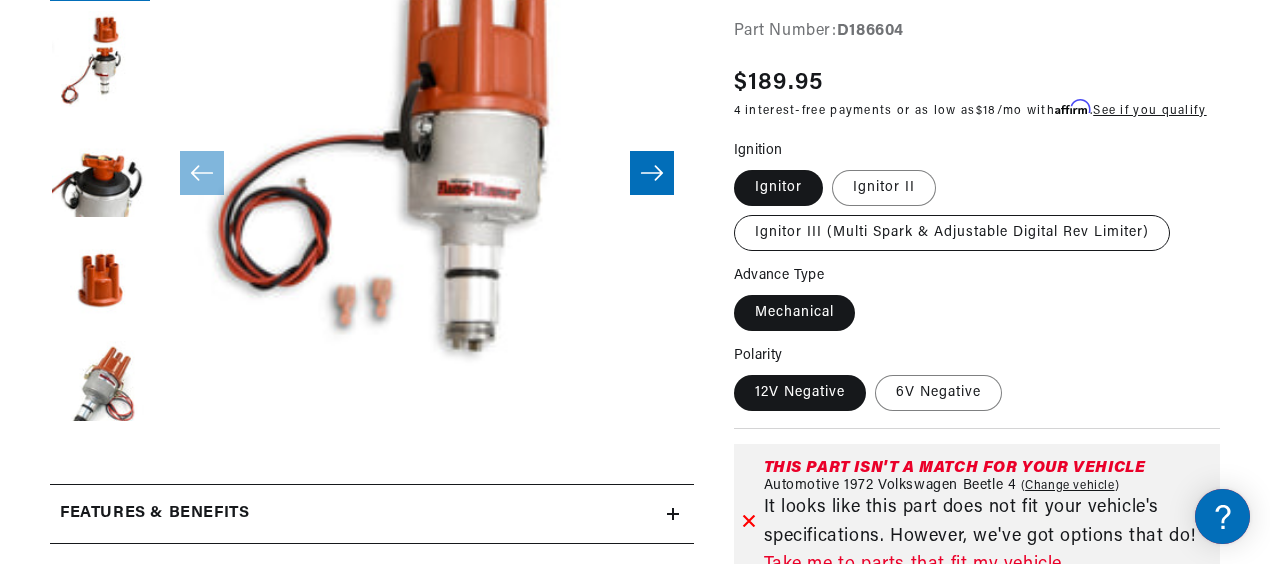 click on "Ignitor III (Multi Spark & Adjustable Digital Rev Limiter)" at bounding box center [952, 233] 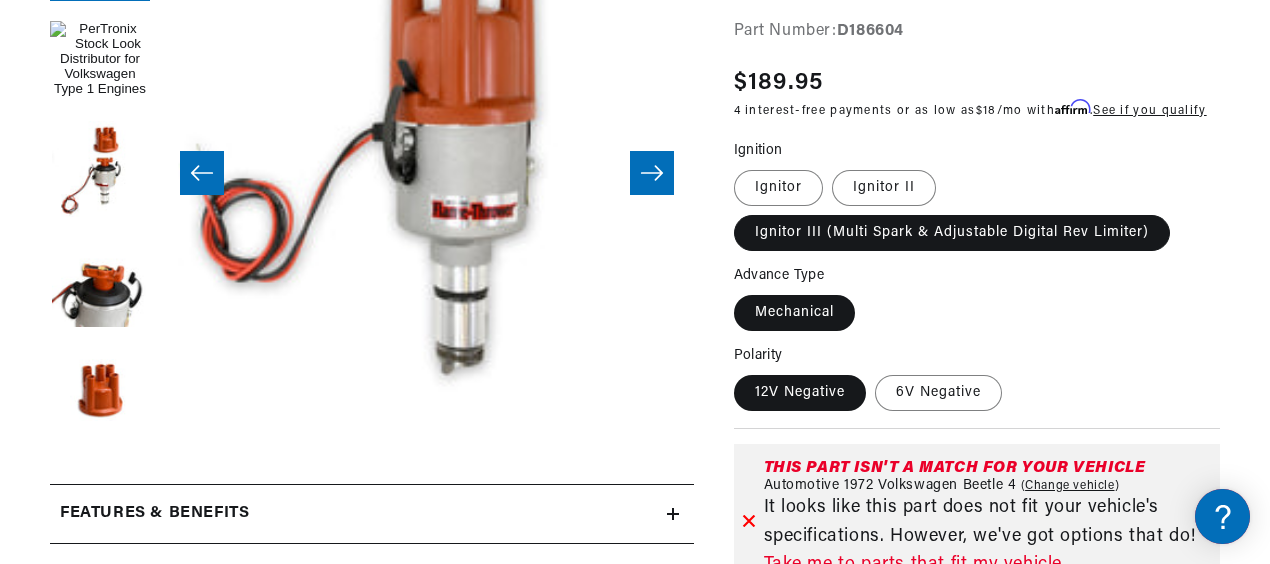 scroll, scrollTop: 0, scrollLeft: 0, axis: both 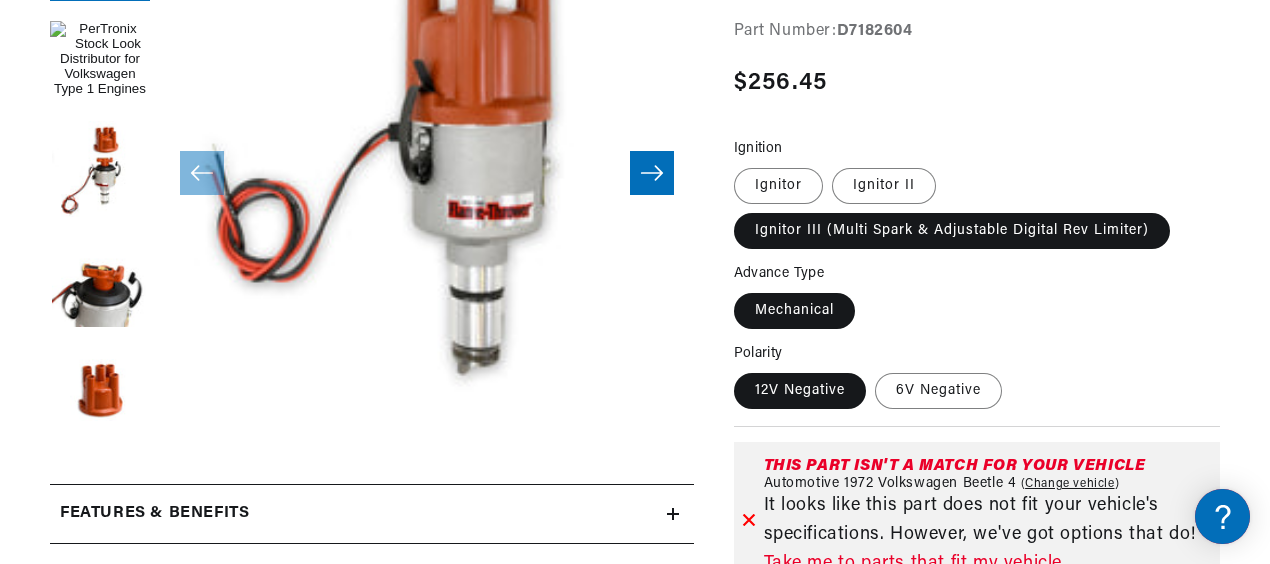 click on "Ignitor II" at bounding box center [833, 164] 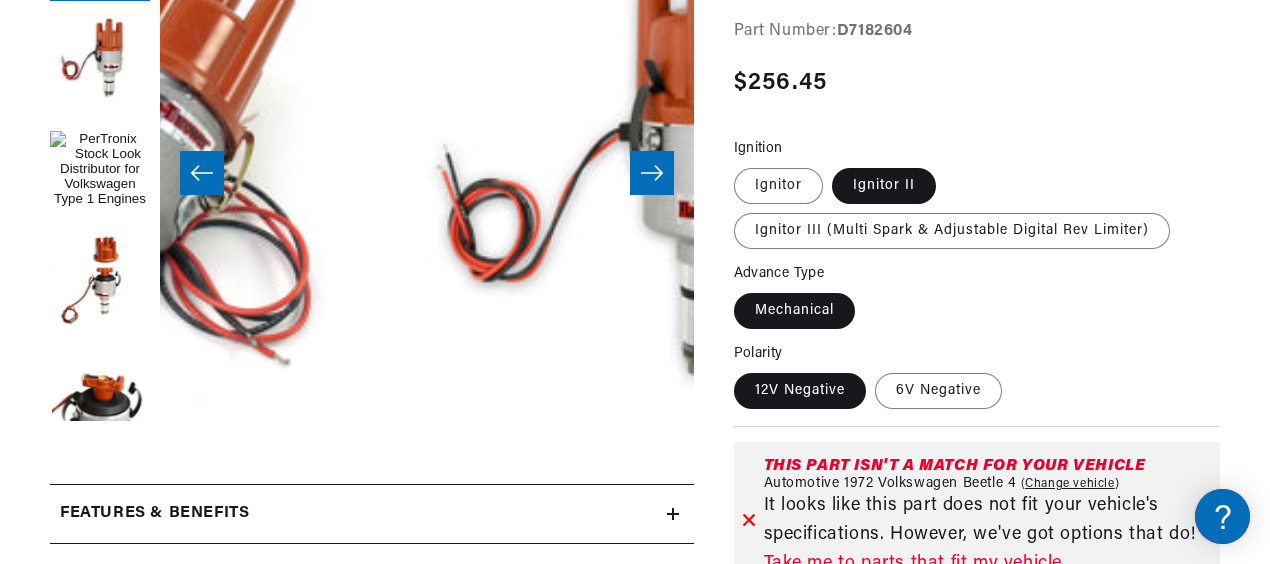 click on "Ignitor" at bounding box center (739, 164) 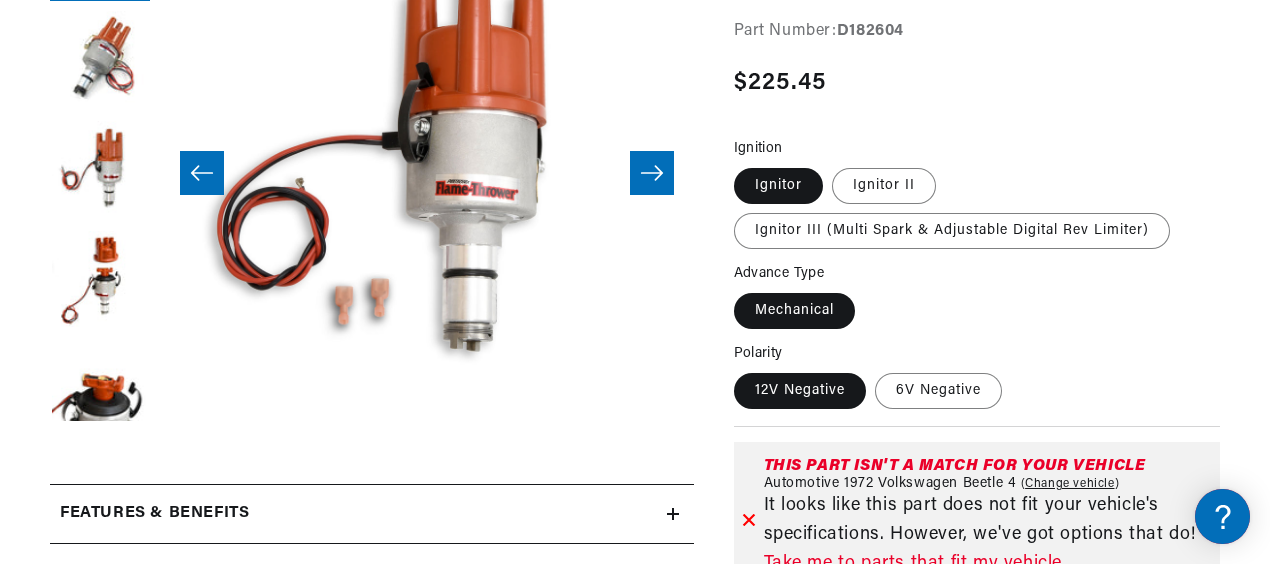scroll, scrollTop: 0, scrollLeft: 0, axis: both 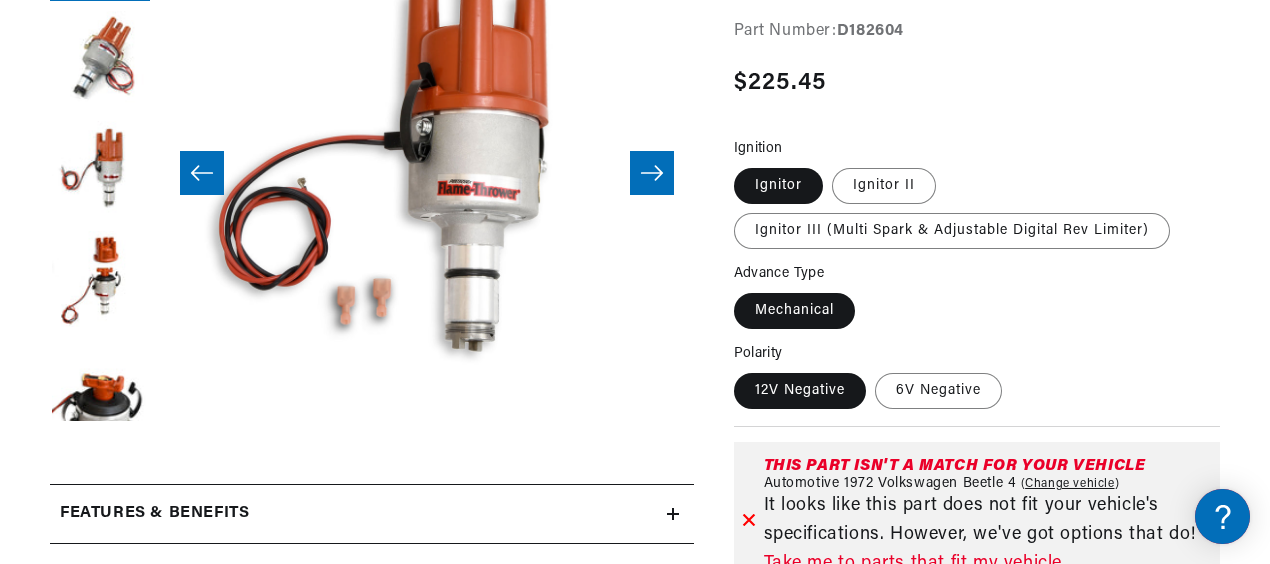 click on "Ignitor II" at bounding box center [833, 164] 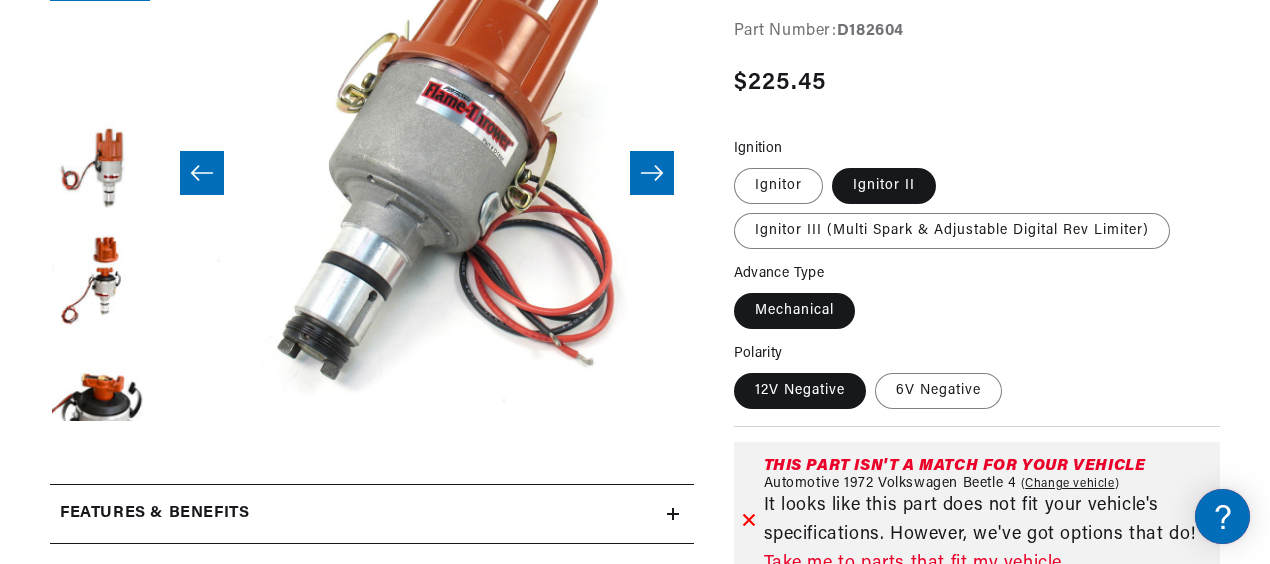 scroll, scrollTop: 0, scrollLeft: 350, axis: horizontal 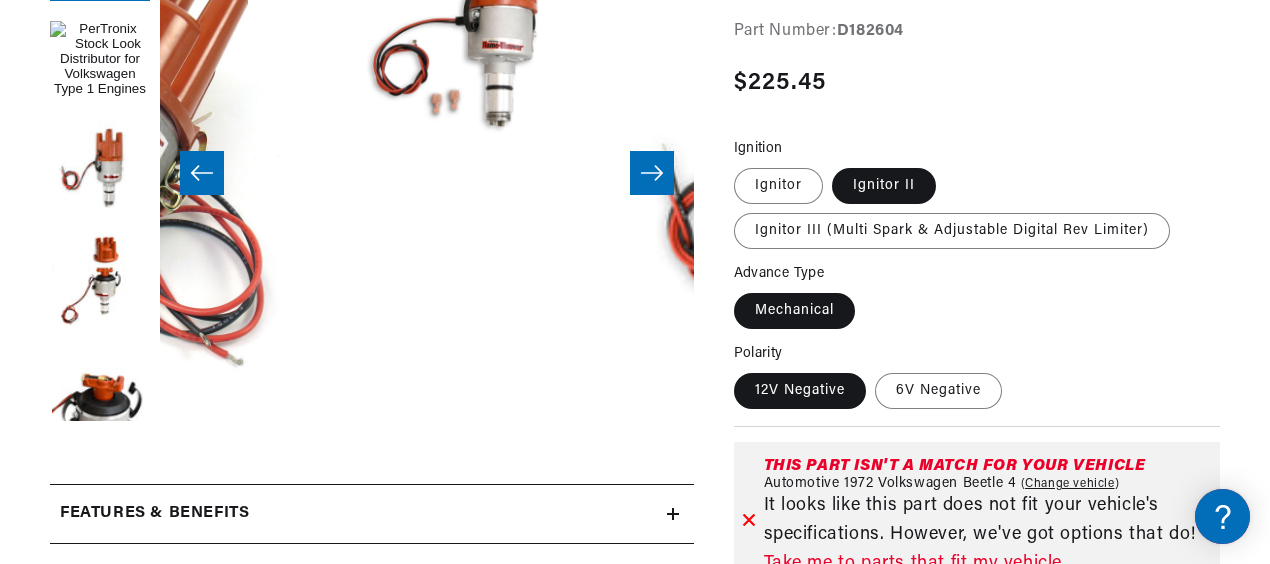 click on "Ignitor III (Multi Spark & Adjustable Digital Rev Limiter)" at bounding box center (946, 164) 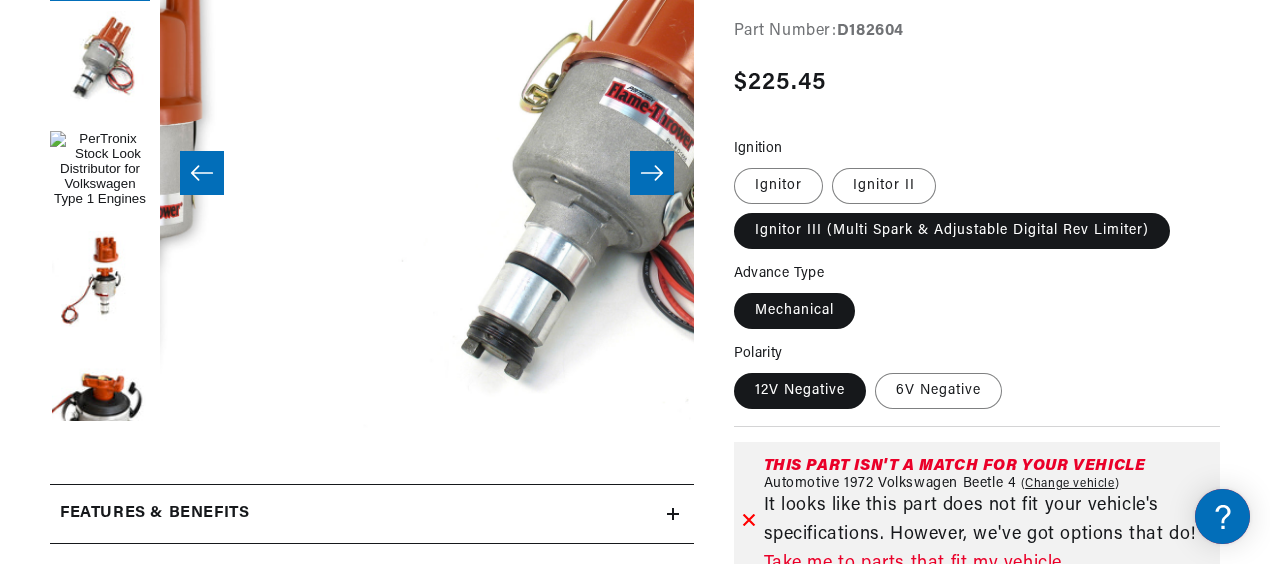 scroll, scrollTop: 0, scrollLeft: 0, axis: both 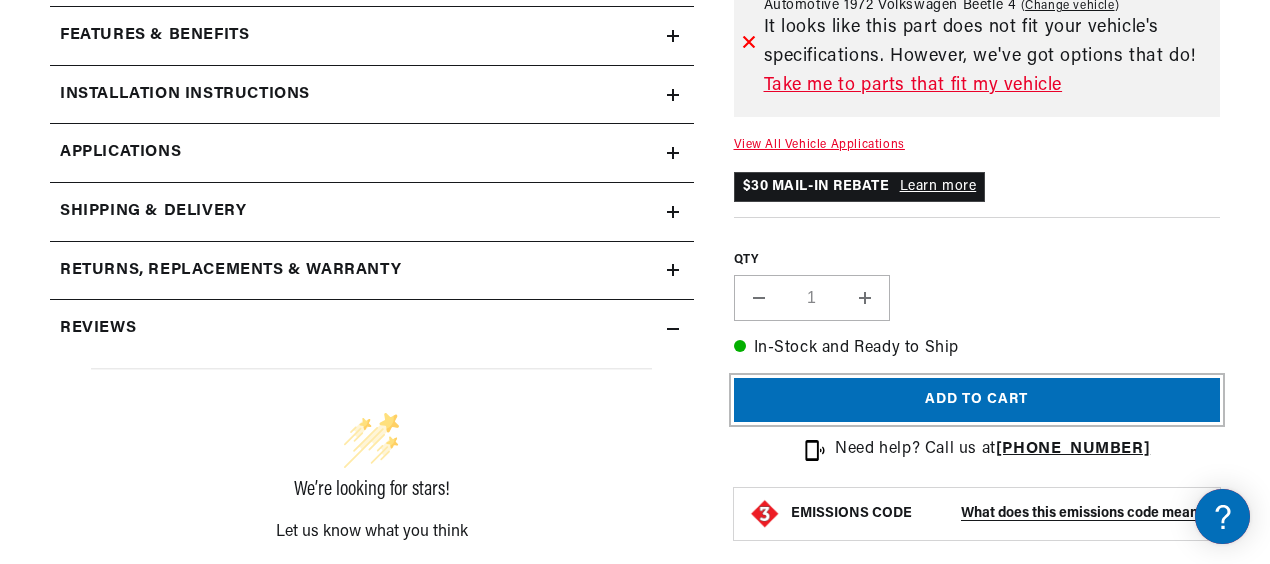 click on "Add to cart" at bounding box center [977, 400] 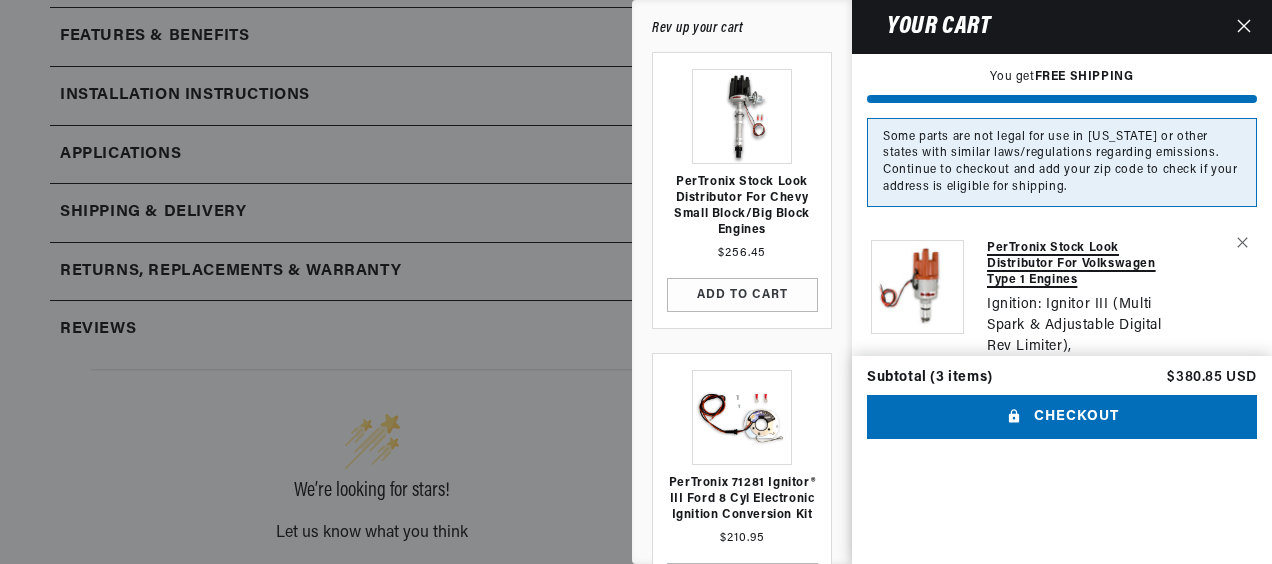 scroll, scrollTop: 0, scrollLeft: 0, axis: both 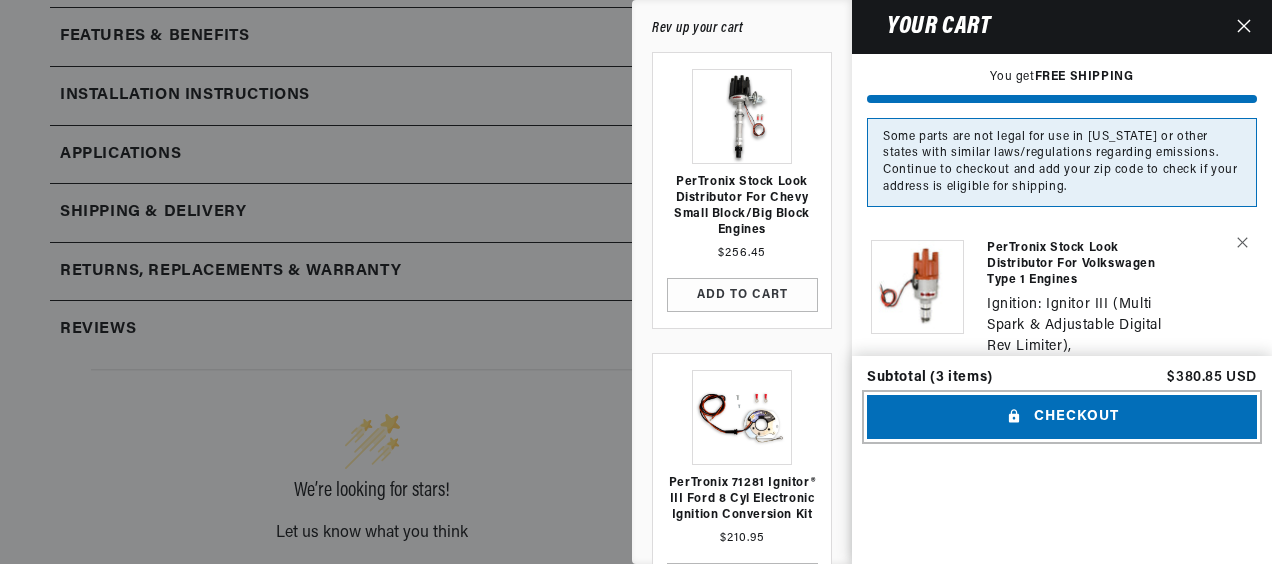 click on "Checkout" at bounding box center [1062, 417] 